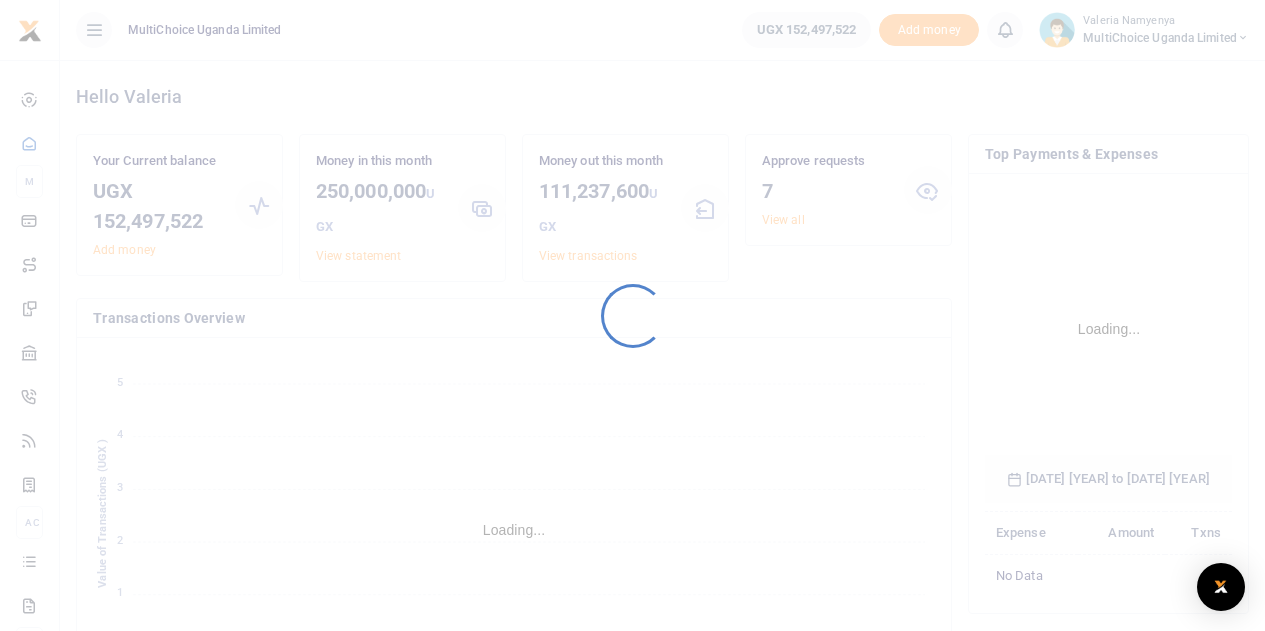 scroll, scrollTop: 0, scrollLeft: 0, axis: both 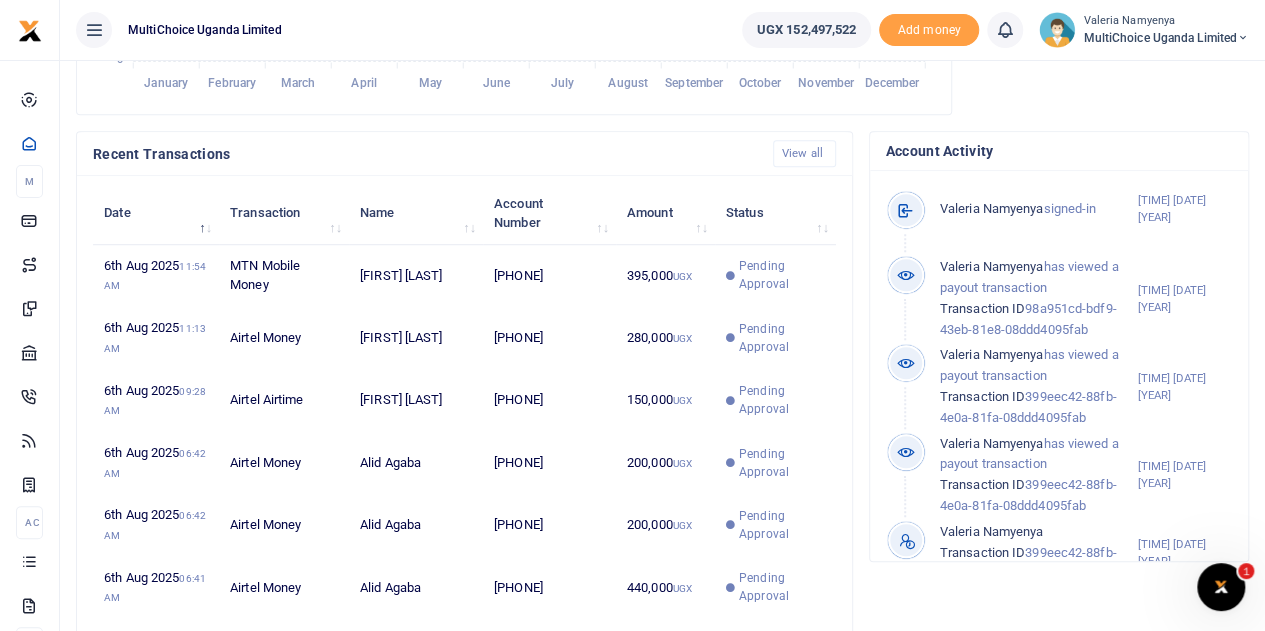 click on "Valeria Namyenya" at bounding box center (1166, 21) 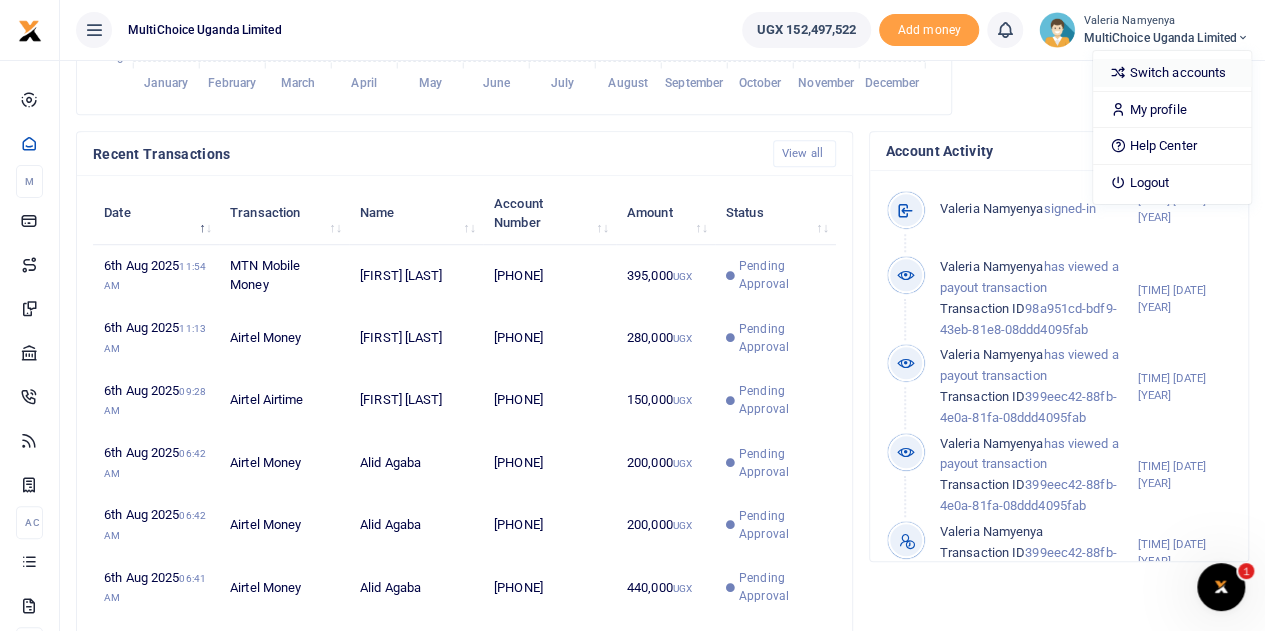click on "Switch accounts" at bounding box center [1172, 73] 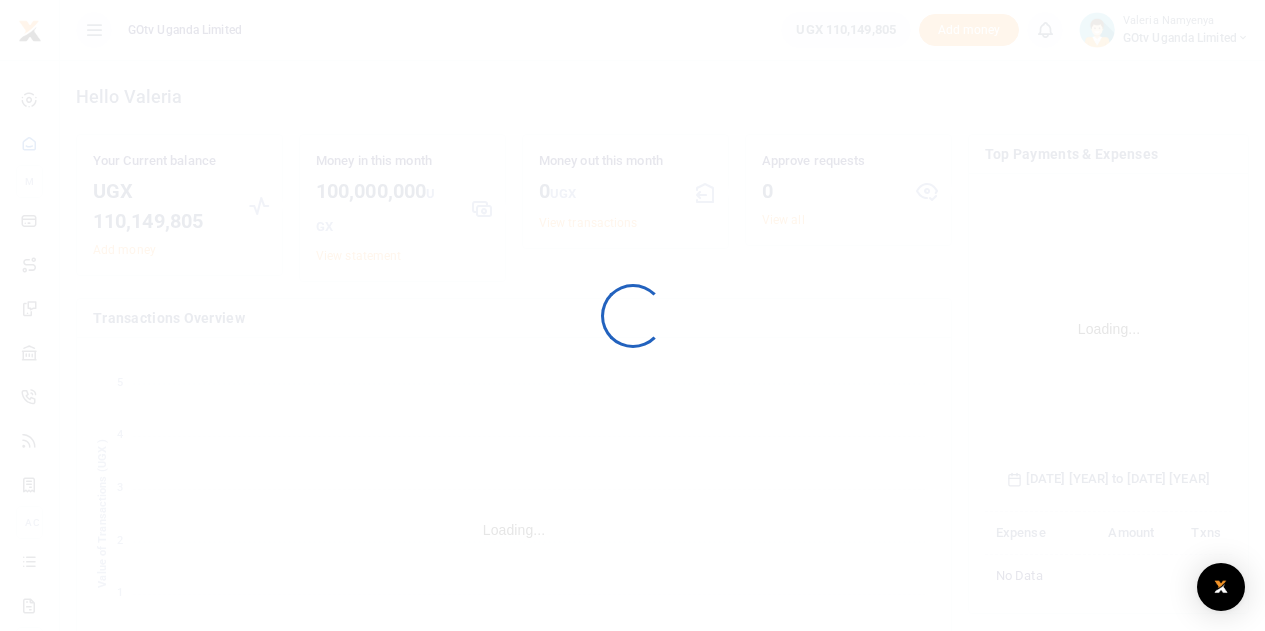 scroll, scrollTop: 0, scrollLeft: 0, axis: both 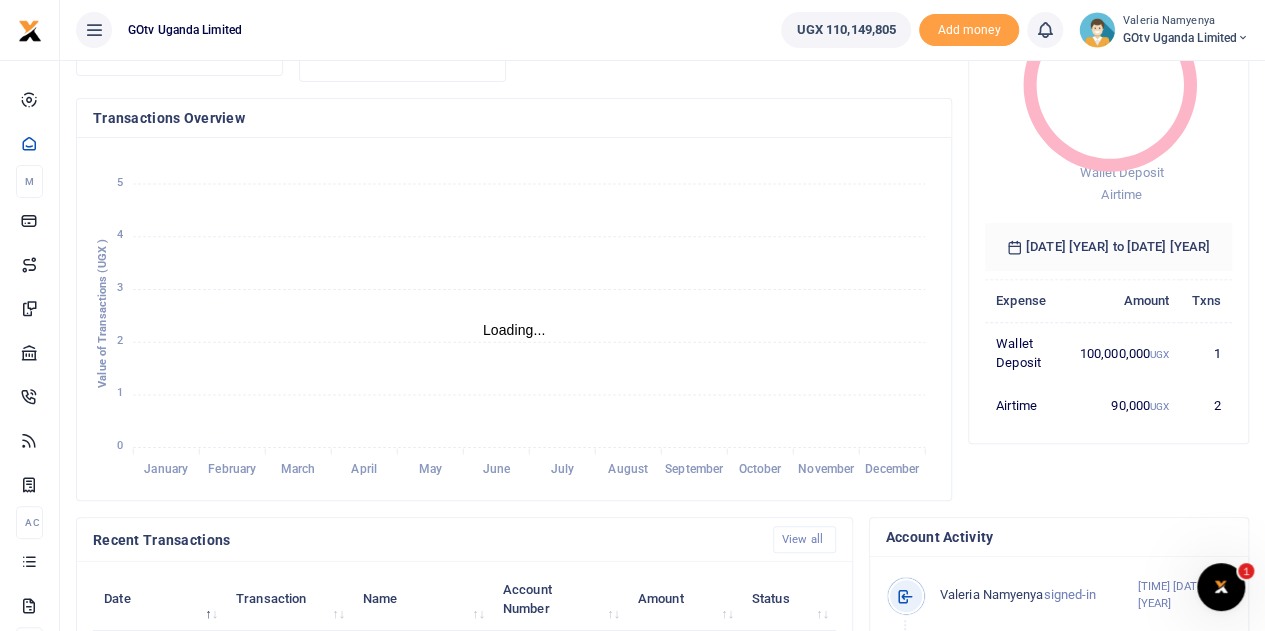 click on "Valeria Namyenya" at bounding box center [1186, 21] 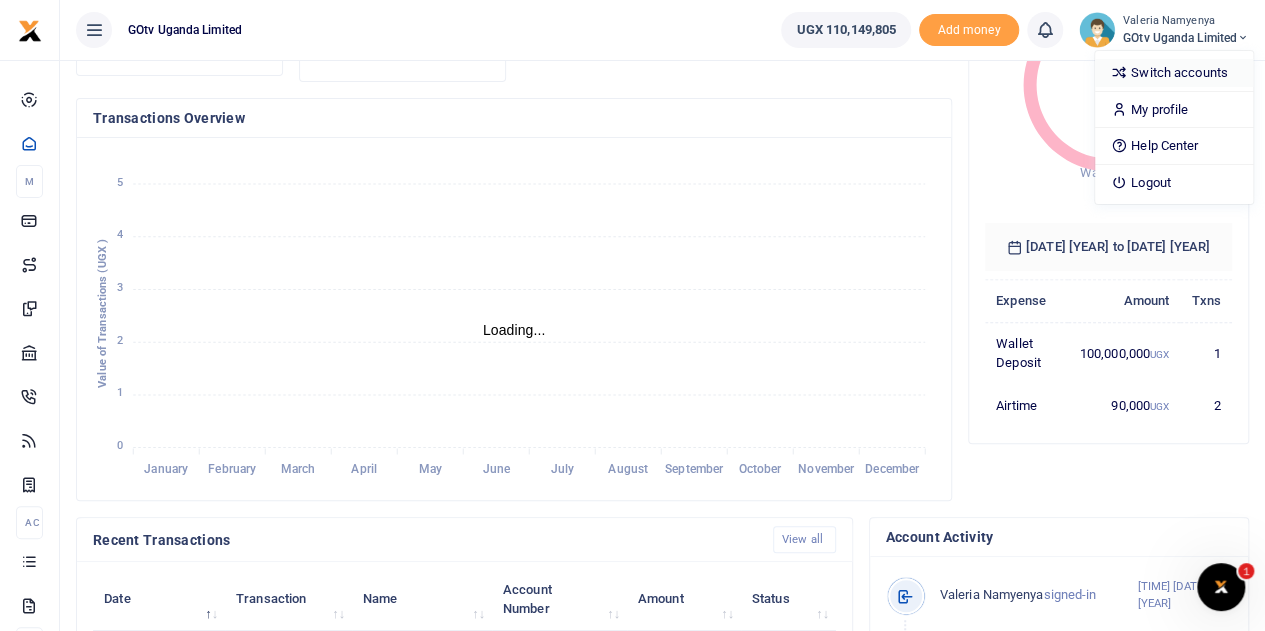 click on "Switch accounts" at bounding box center [1174, 73] 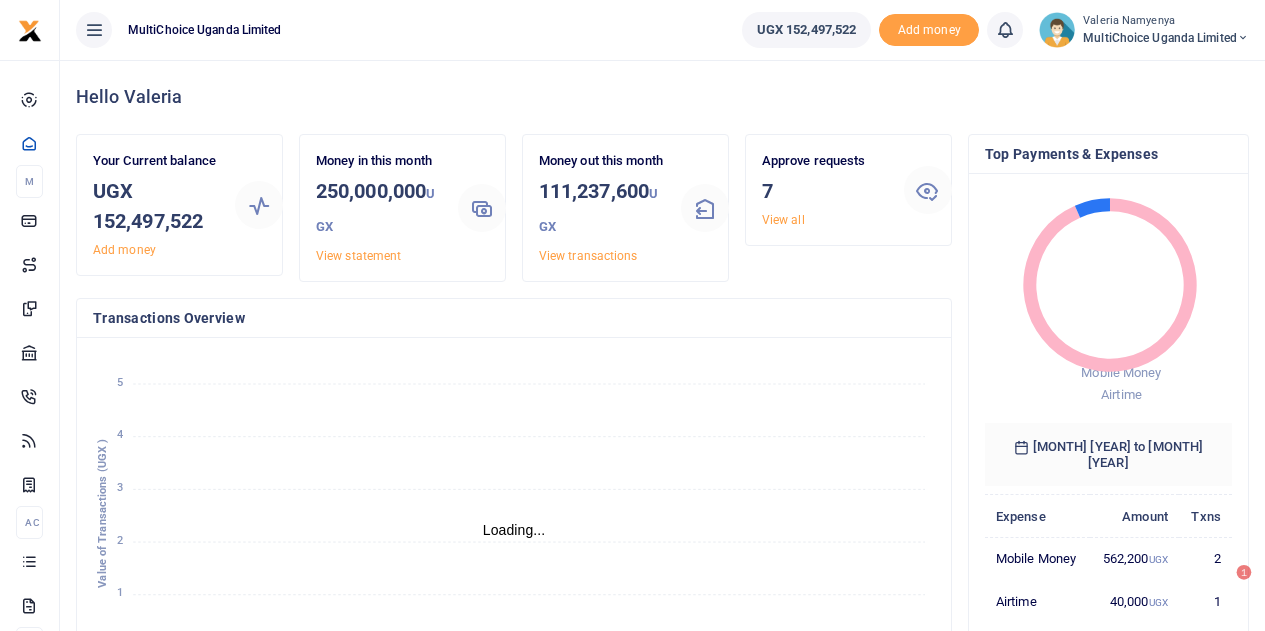 scroll, scrollTop: 0, scrollLeft: 0, axis: both 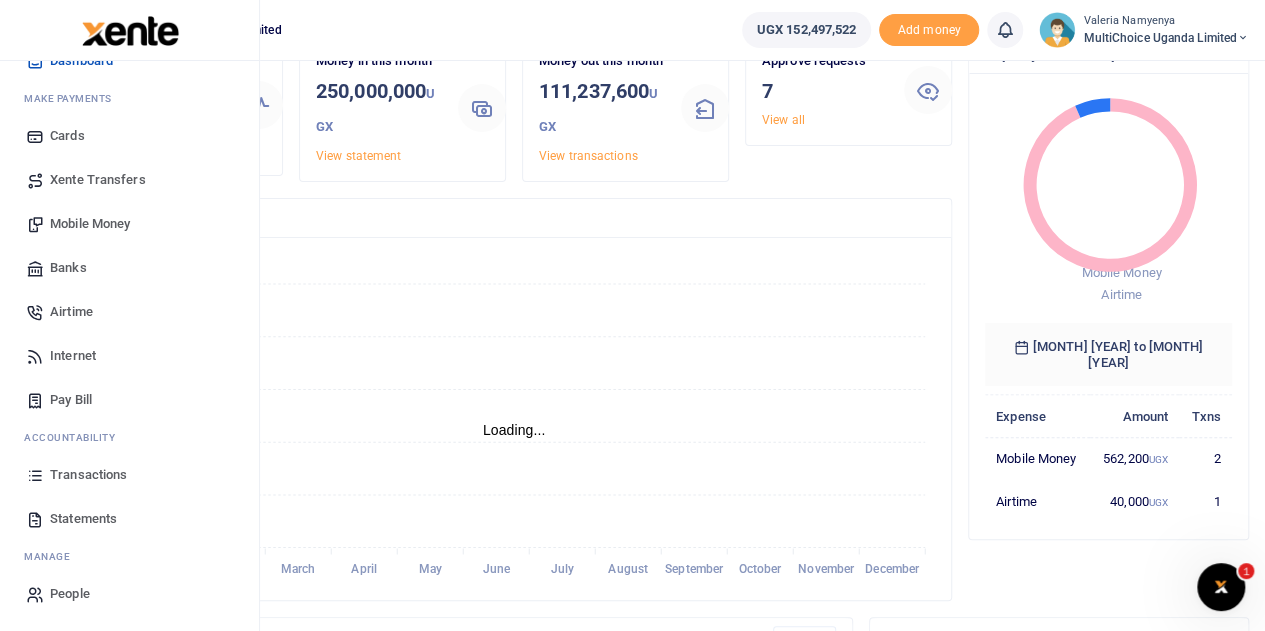 click on "Mobile Money" at bounding box center (90, 224) 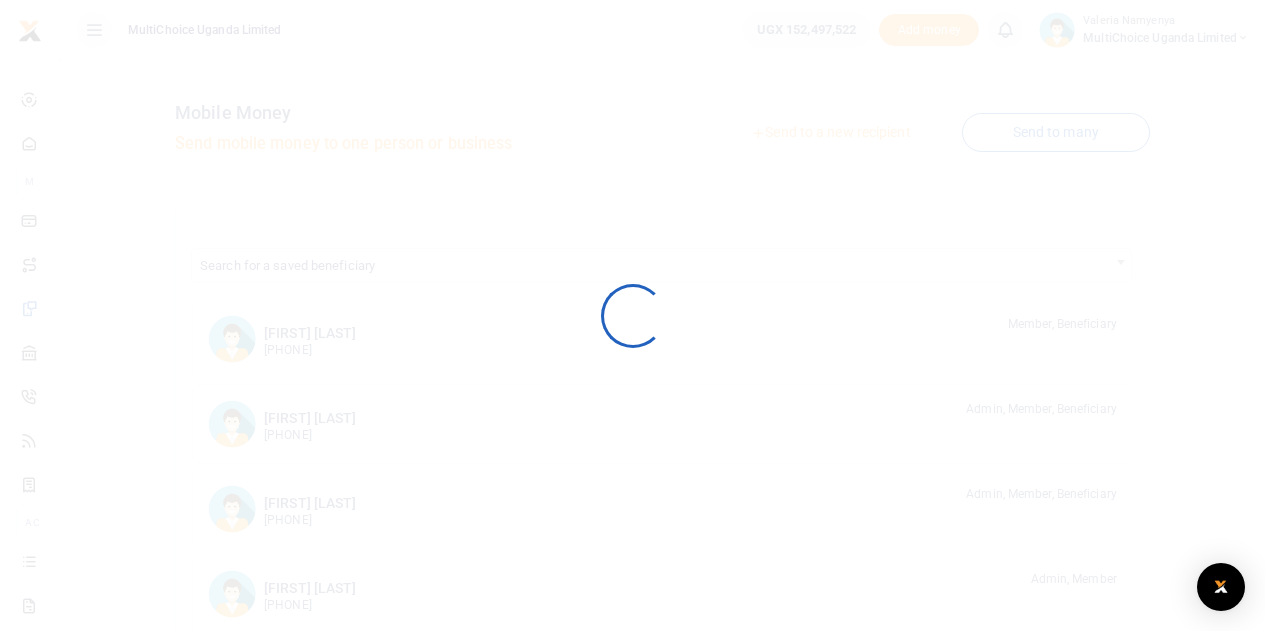 scroll, scrollTop: 0, scrollLeft: 0, axis: both 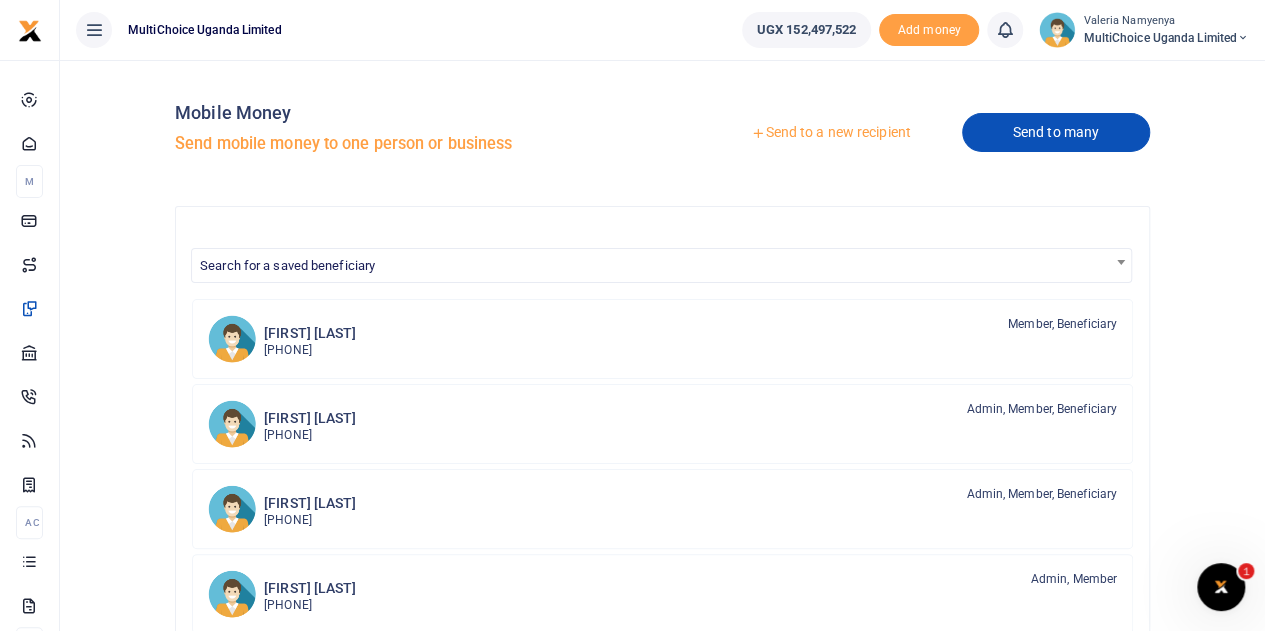 click on "Send to many" at bounding box center [1056, 132] 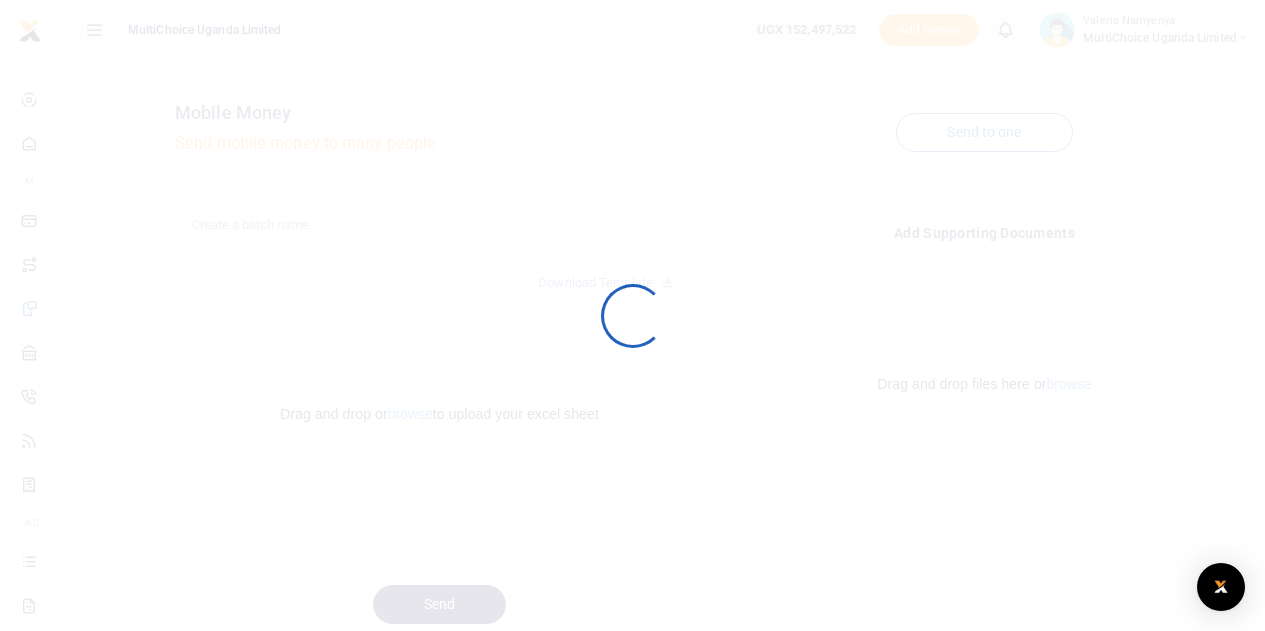 scroll, scrollTop: 0, scrollLeft: 0, axis: both 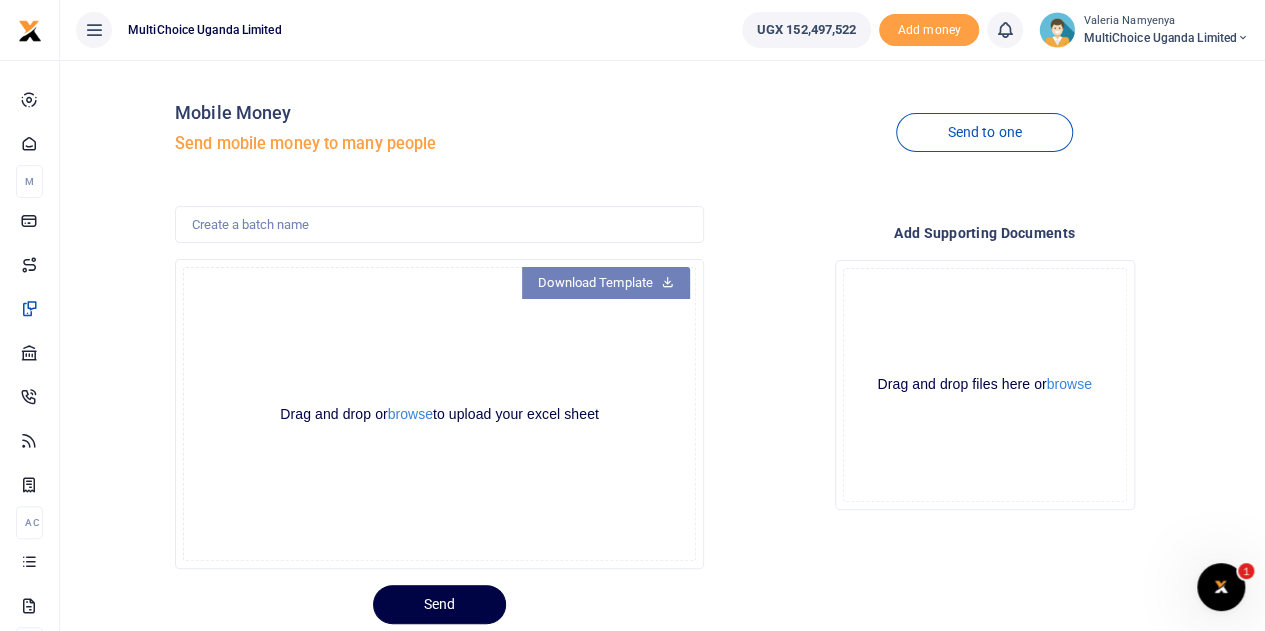 click on "Download Template" at bounding box center [606, 283] 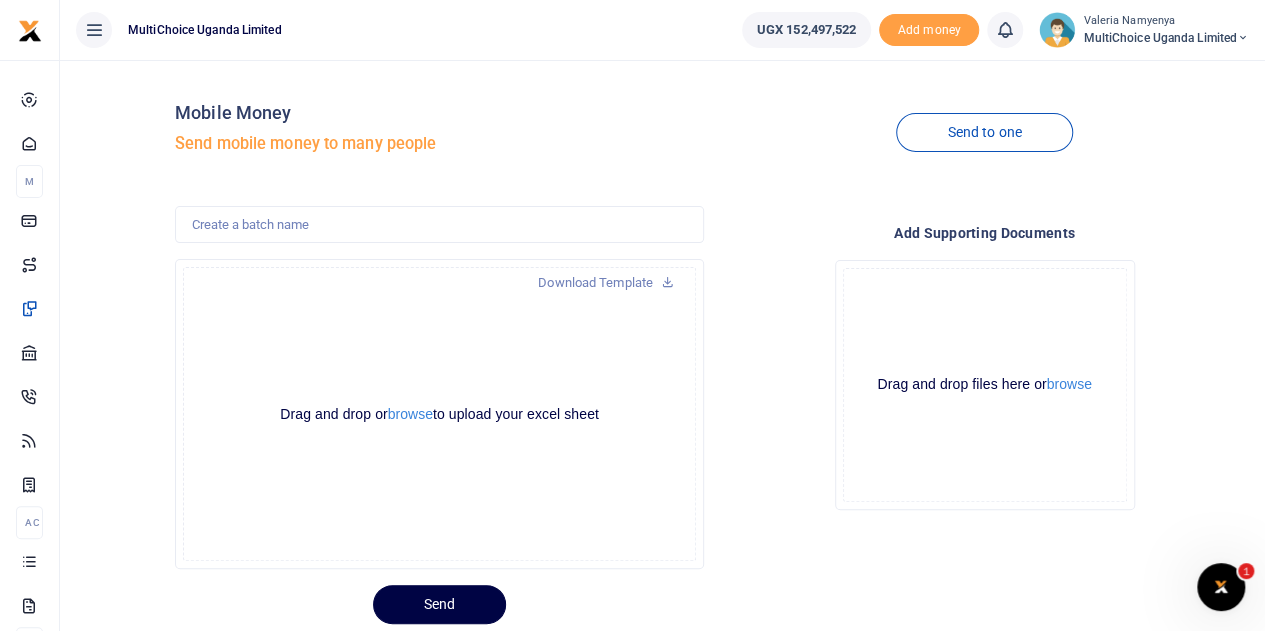 click on "Drag and drop or  browse  to upload your excel sheet" at bounding box center (439, 414) 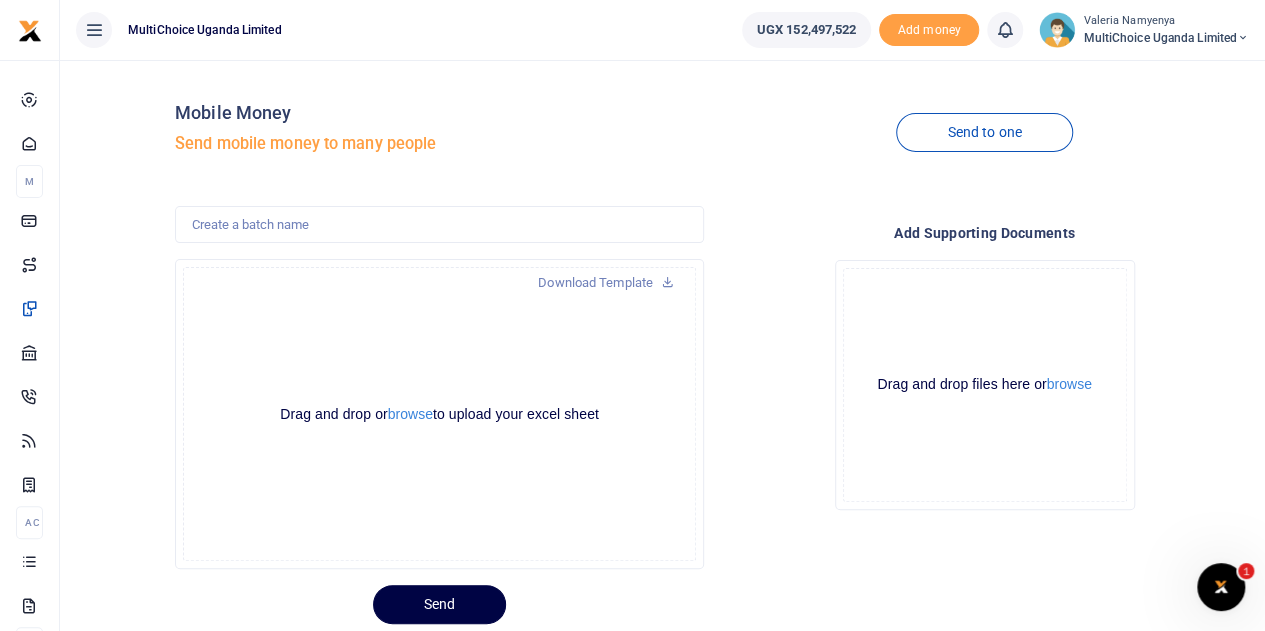 click on "MultiChoice Uganda Limited" at bounding box center [1166, 38] 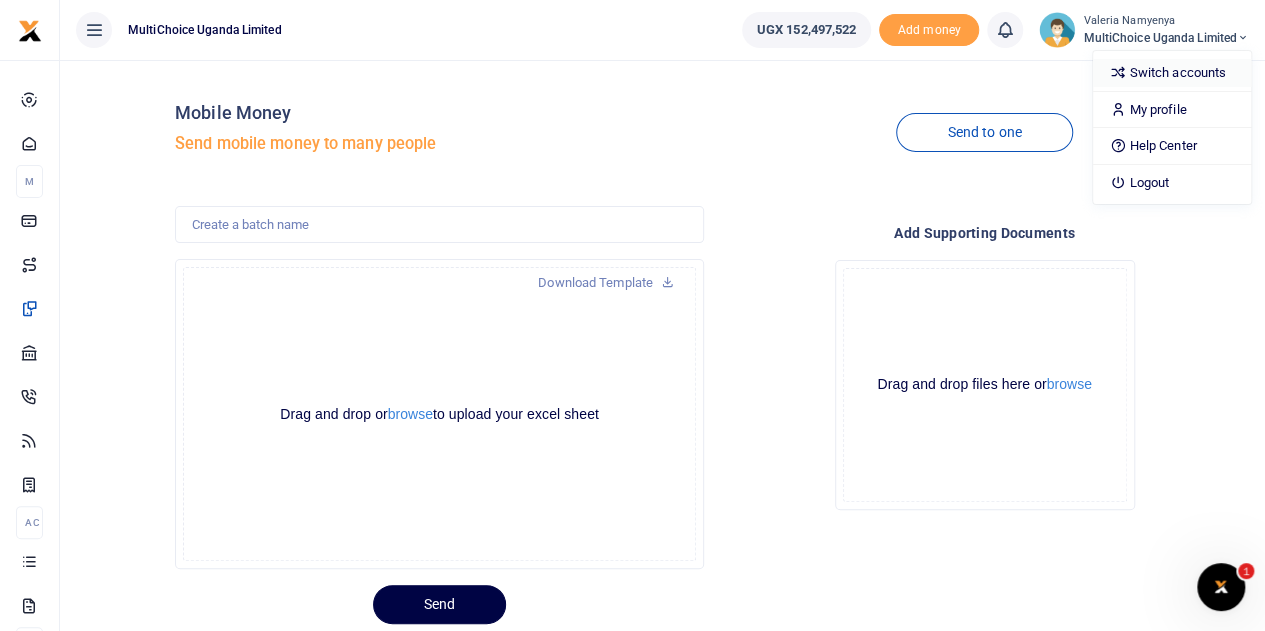 click on "Switch accounts" at bounding box center (1172, 73) 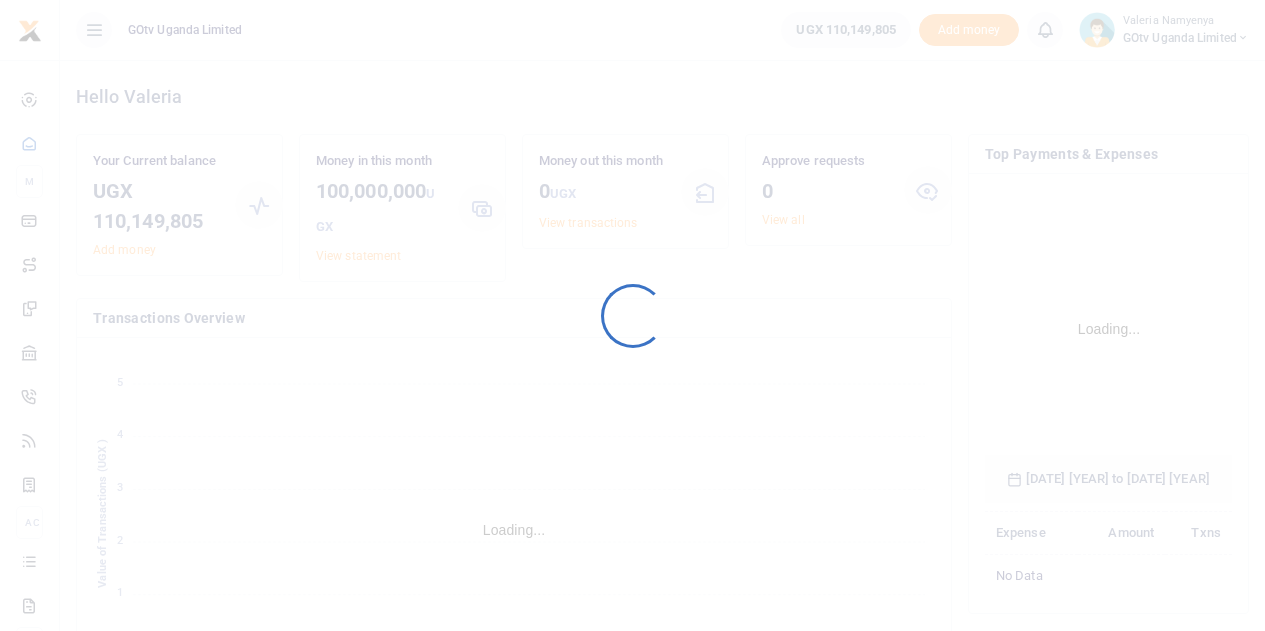 scroll, scrollTop: 0, scrollLeft: 0, axis: both 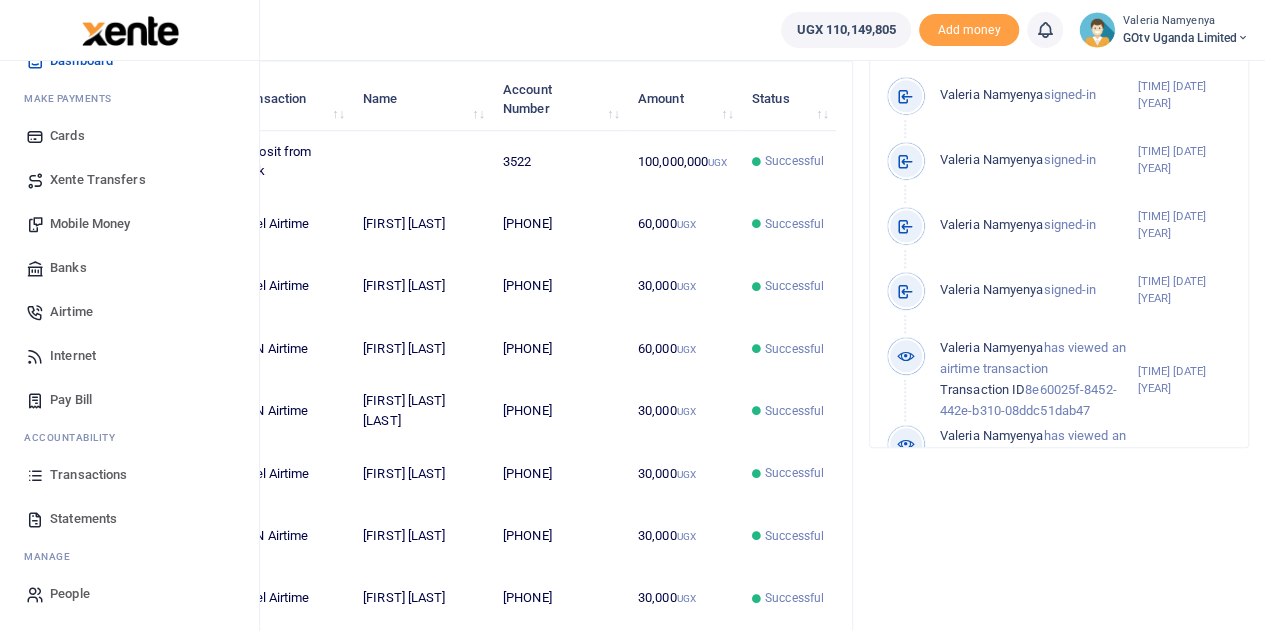 click on "Mobile Money" at bounding box center (90, 224) 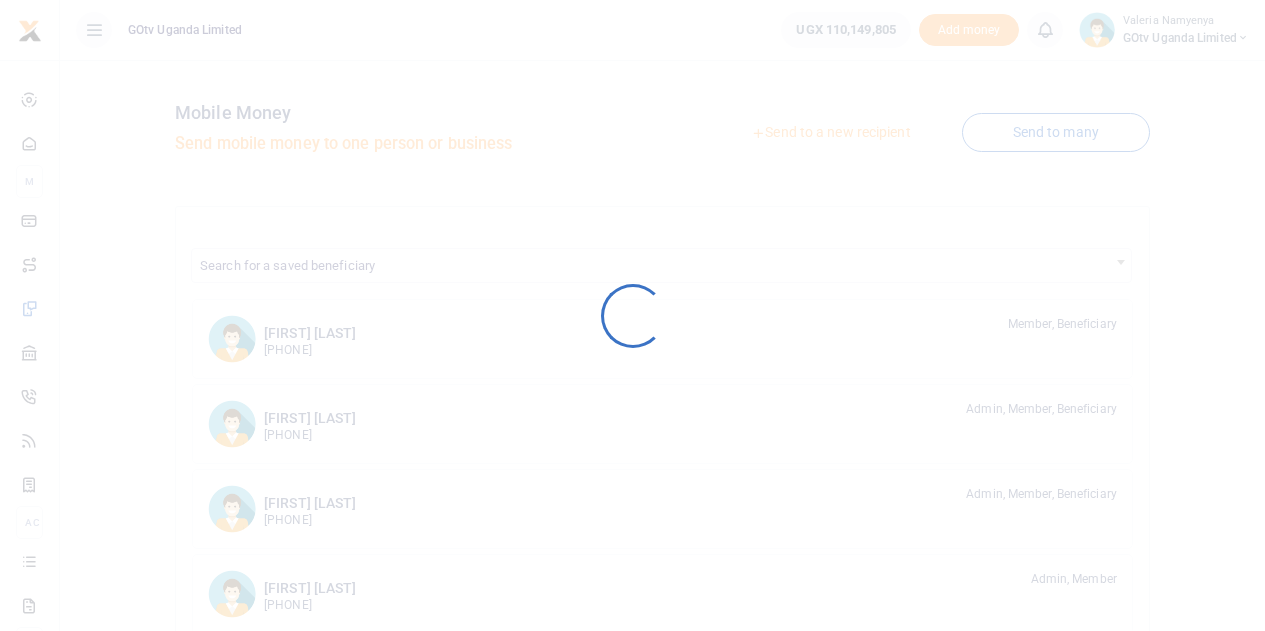 scroll, scrollTop: 0, scrollLeft: 0, axis: both 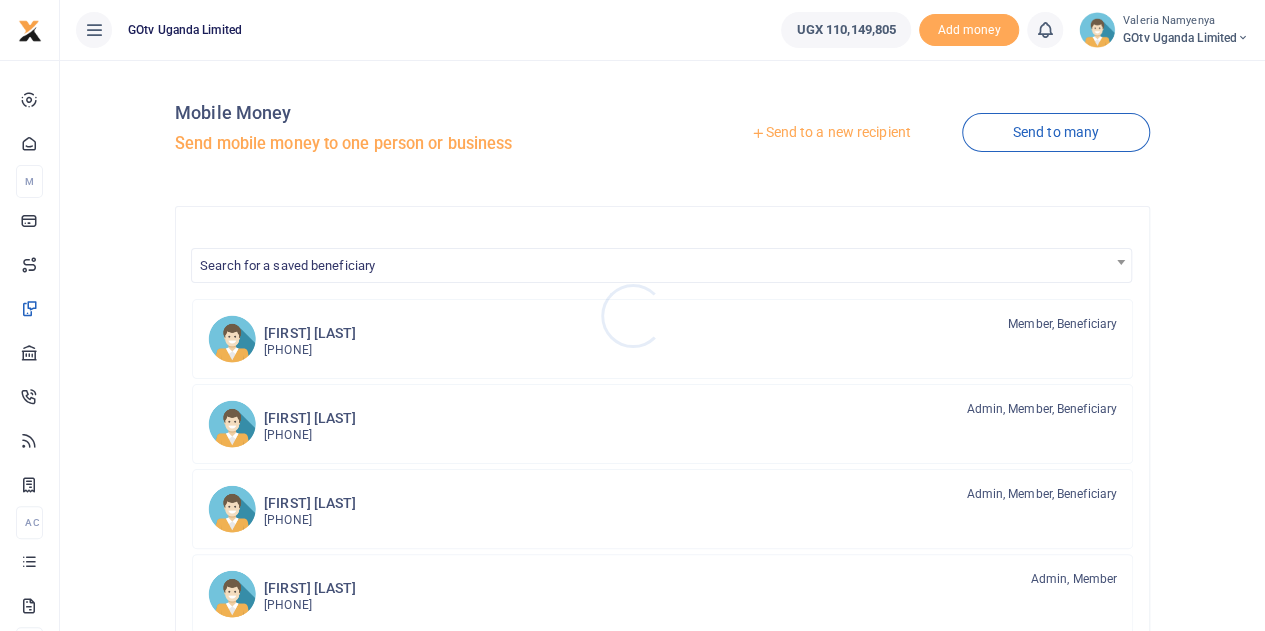 click at bounding box center (632, 315) 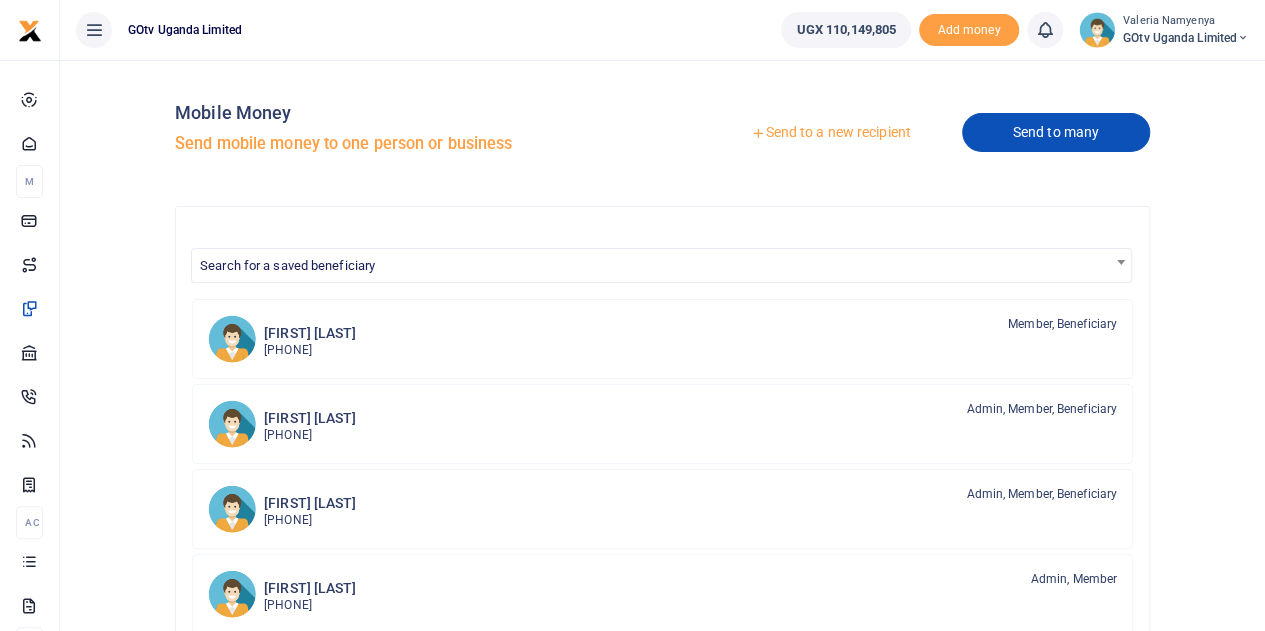 click on "Send to many" at bounding box center [1056, 132] 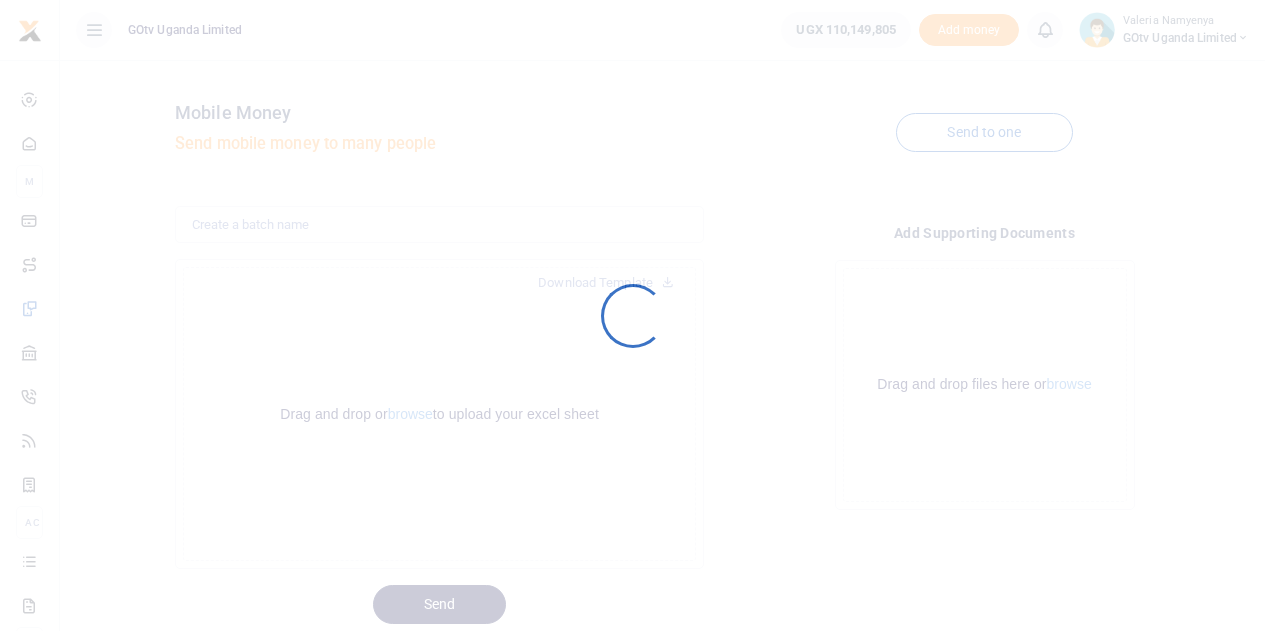 scroll, scrollTop: 0, scrollLeft: 0, axis: both 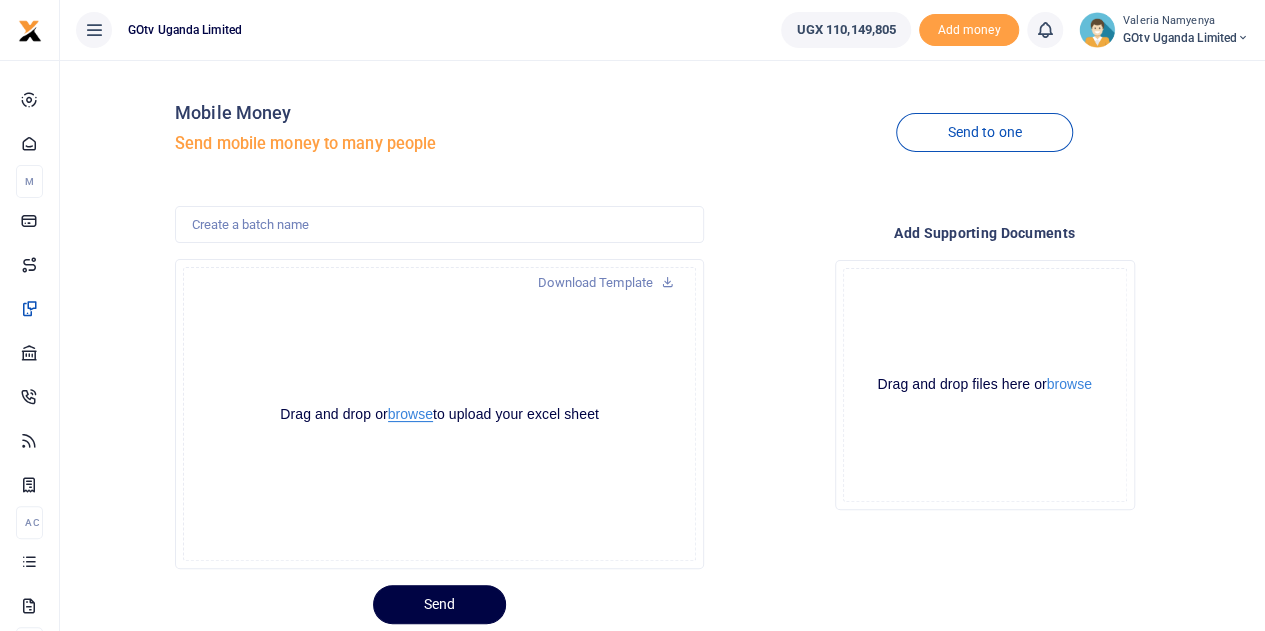 click on "browse" at bounding box center (410, 414) 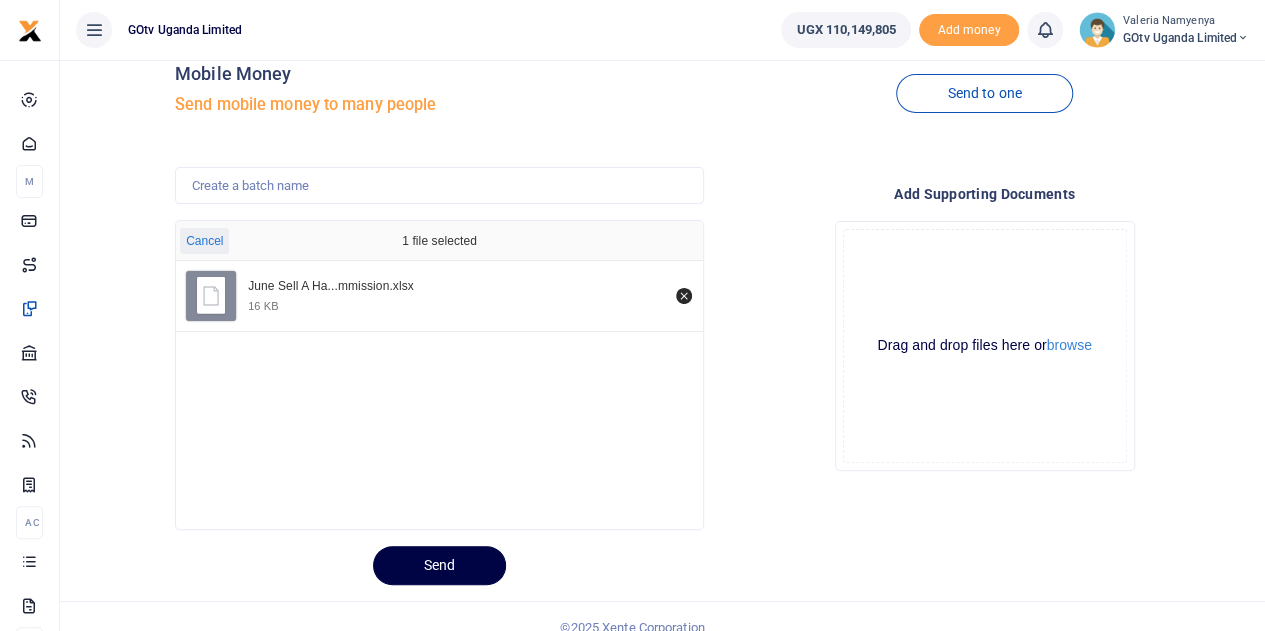 scroll, scrollTop: 60, scrollLeft: 0, axis: vertical 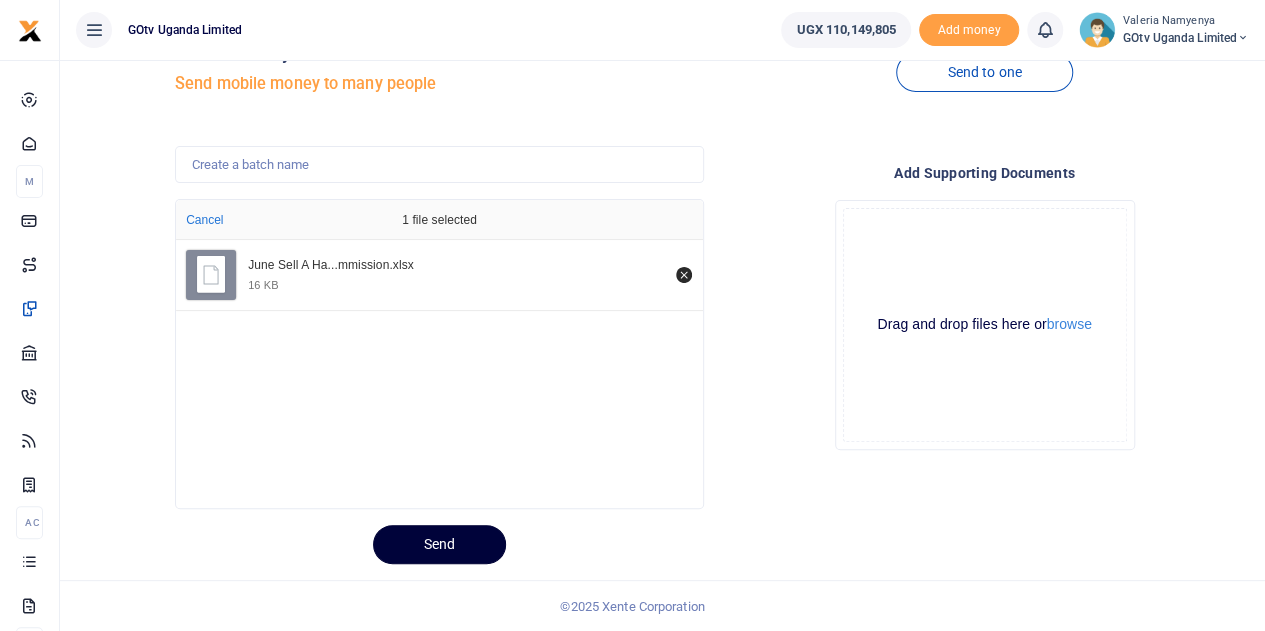 click on "Send" at bounding box center [439, 544] 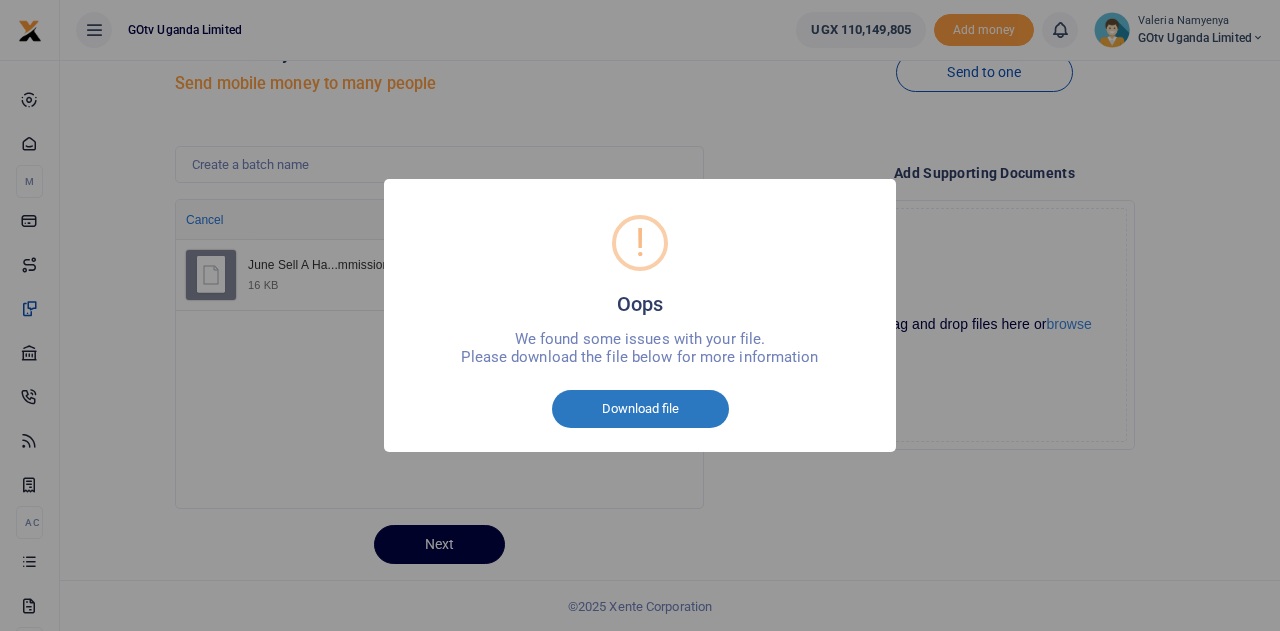 click on "Download file" at bounding box center (640, 409) 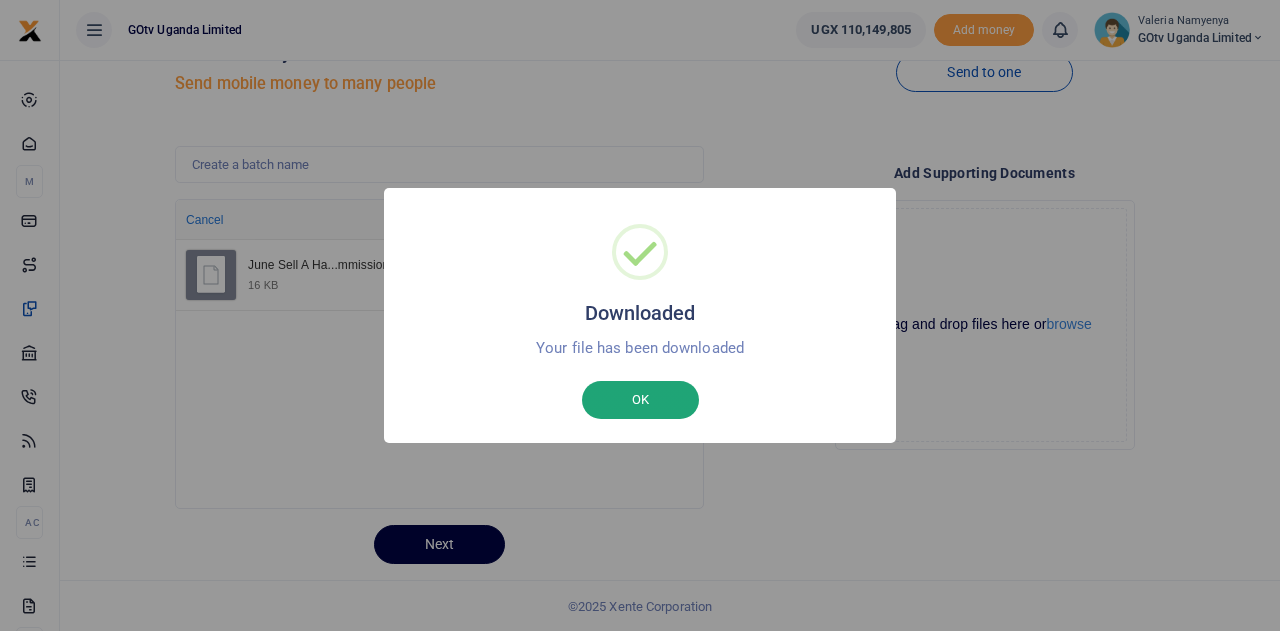 click on "OK" at bounding box center [640, 400] 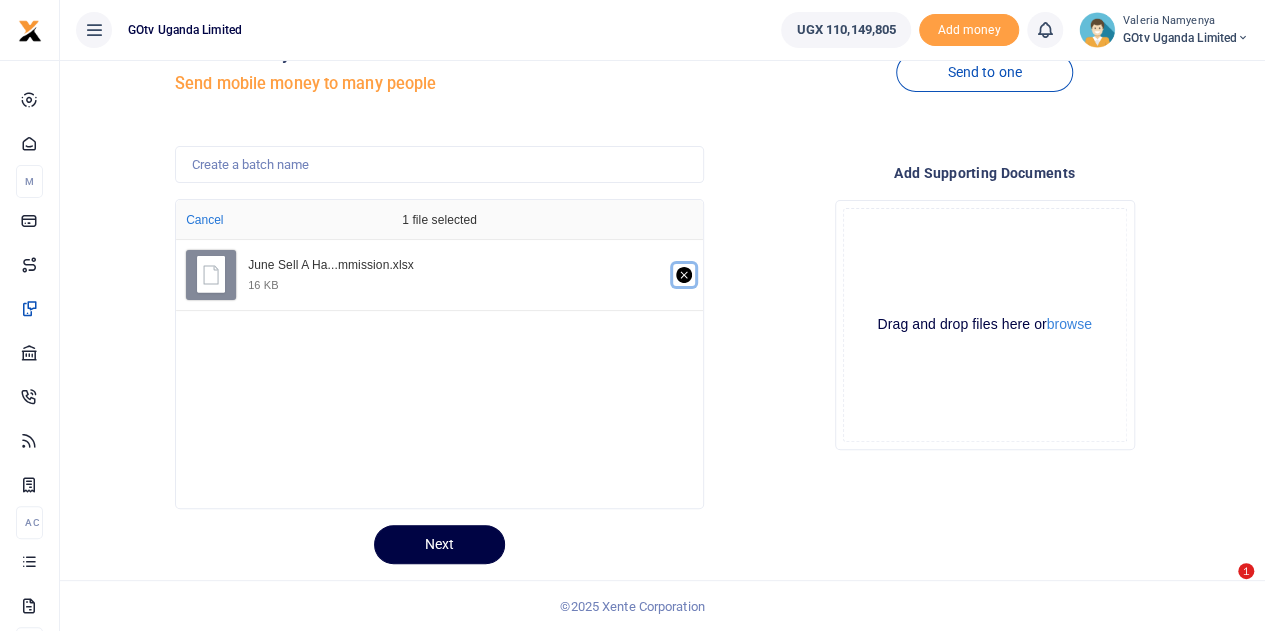 click 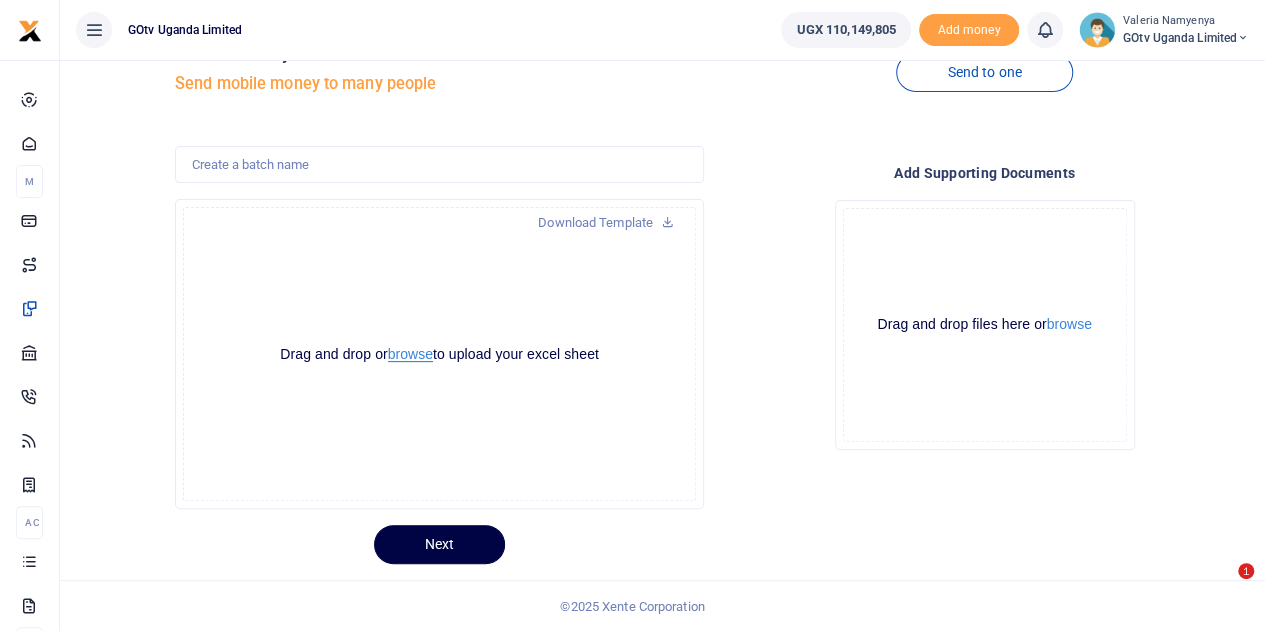 click on "browse" at bounding box center [410, 354] 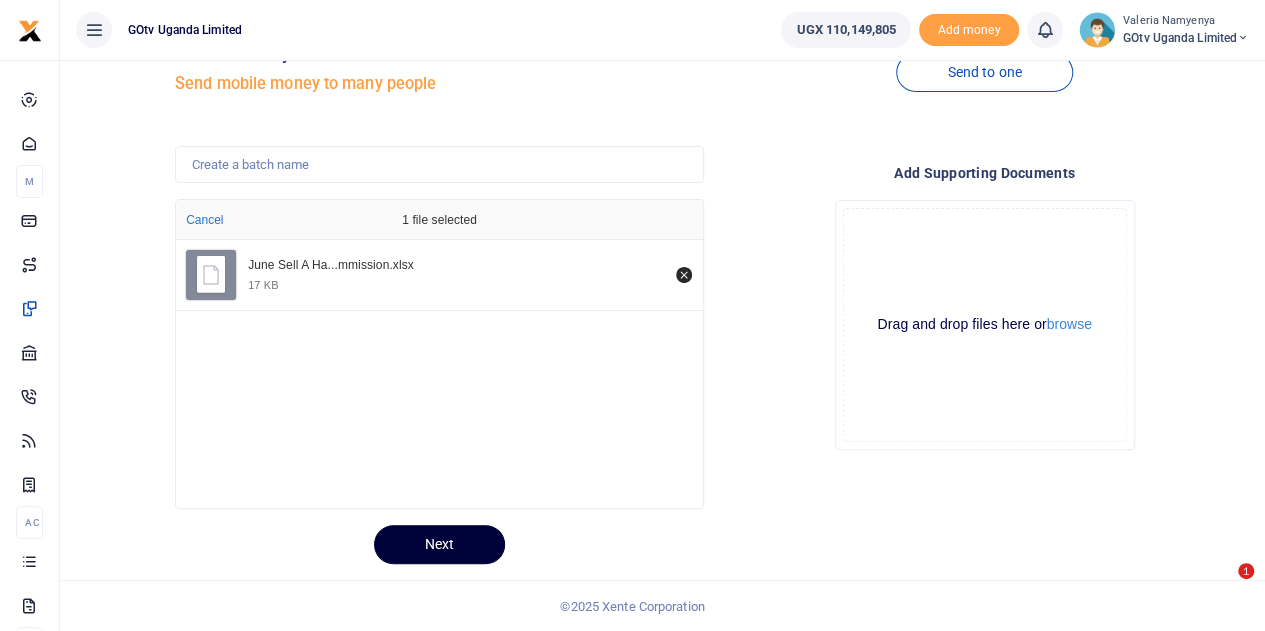 click on "Next" at bounding box center [439, 544] 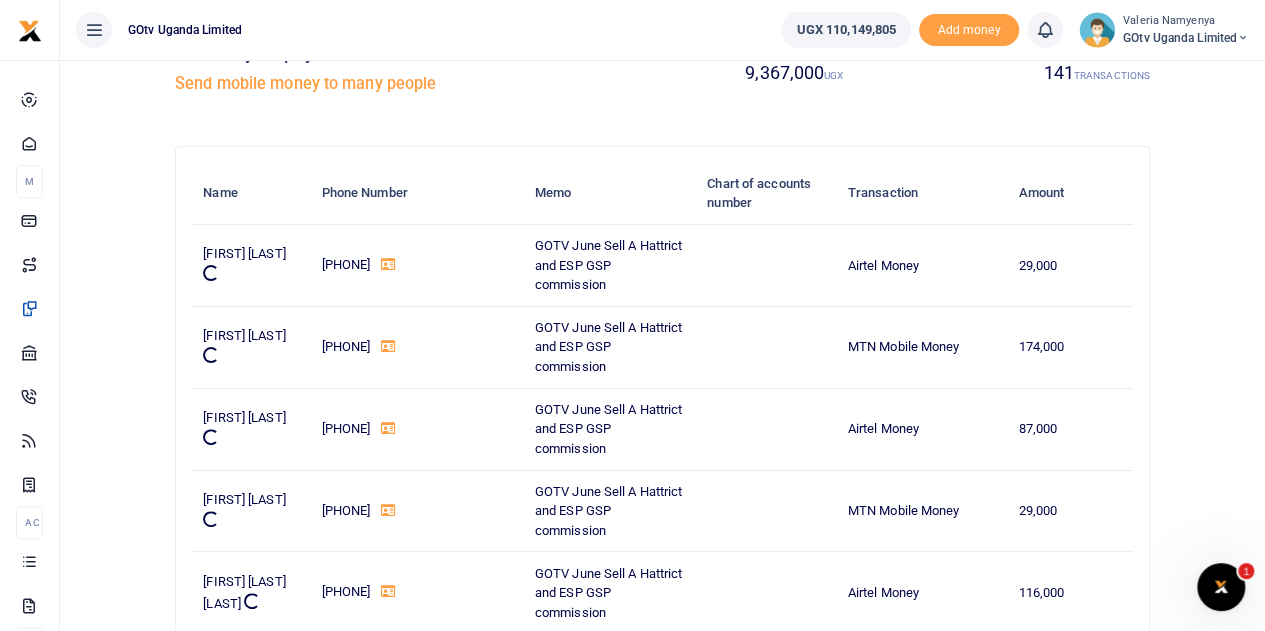 scroll, scrollTop: 0, scrollLeft: 0, axis: both 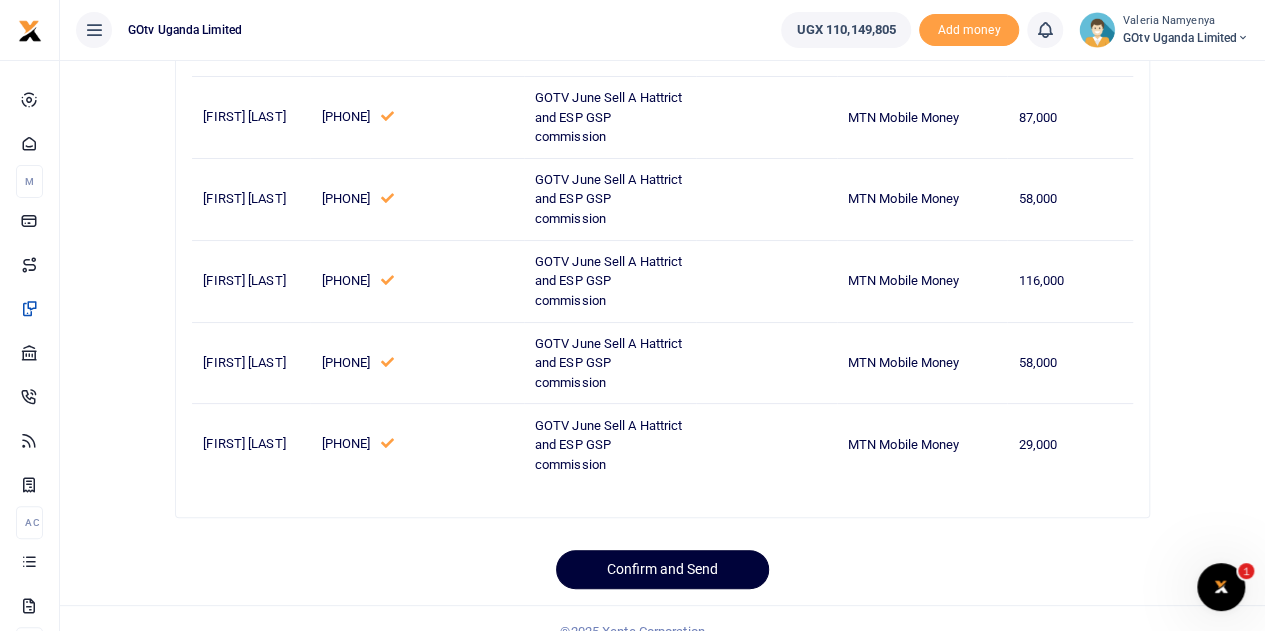 click on "Confirm and Send" at bounding box center (662, 569) 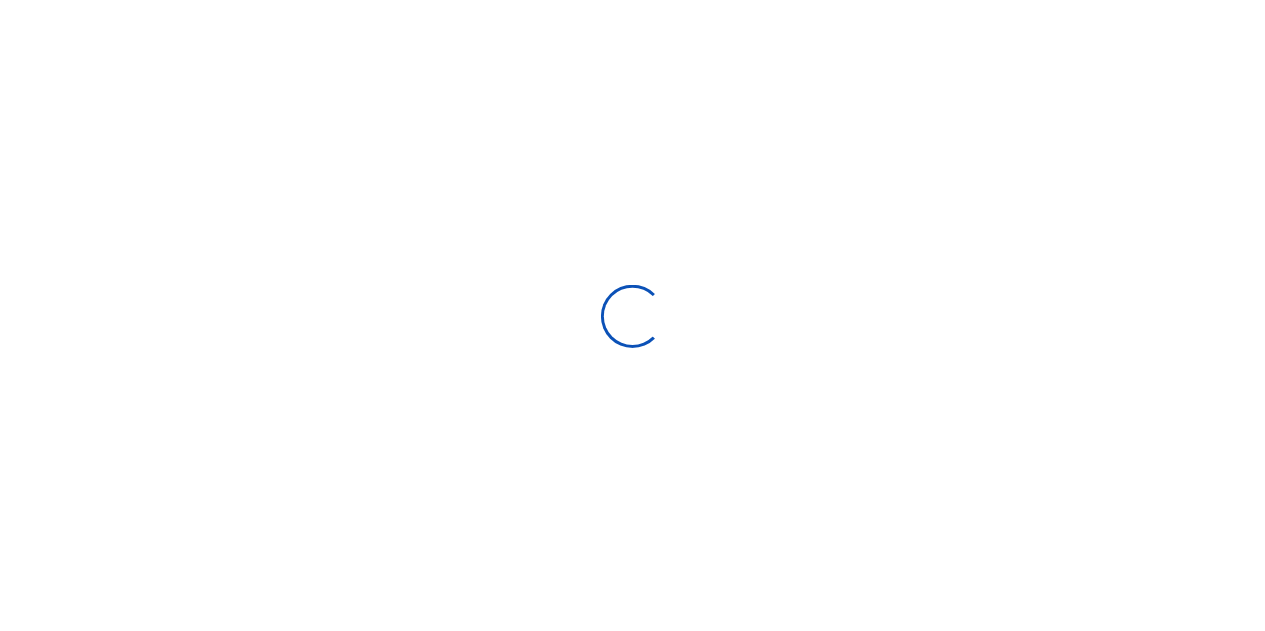 scroll, scrollTop: 60, scrollLeft: 0, axis: vertical 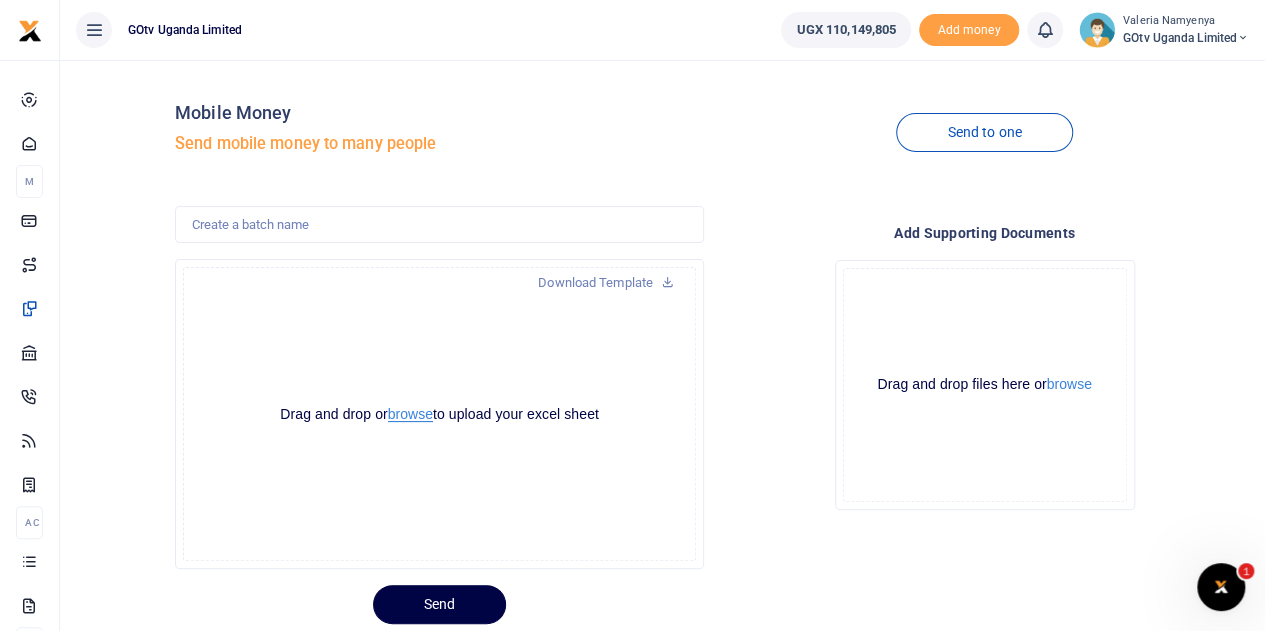 click on "browse" at bounding box center [410, 414] 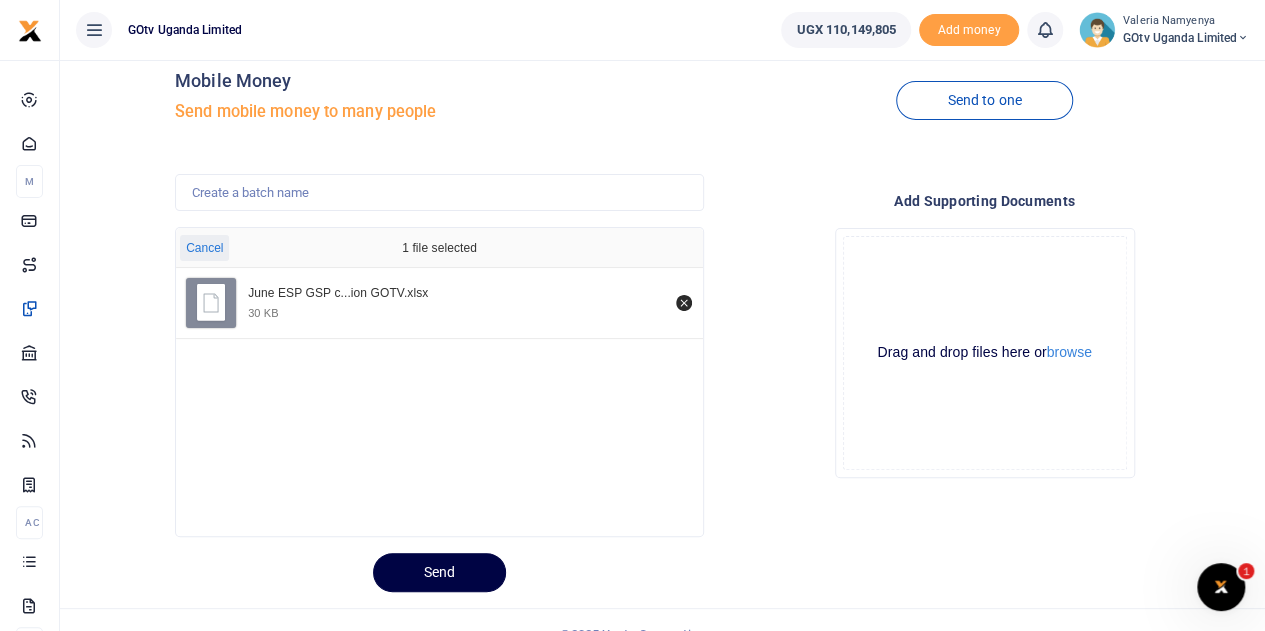 scroll, scrollTop: 60, scrollLeft: 0, axis: vertical 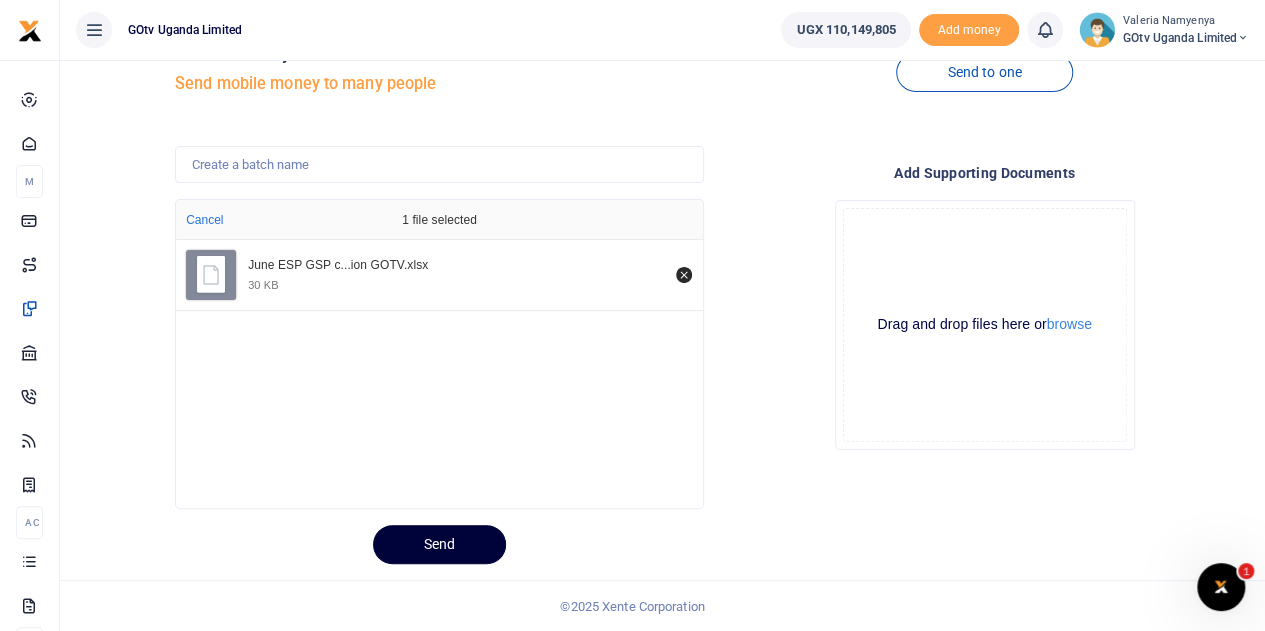 click on "Send" at bounding box center (439, 544) 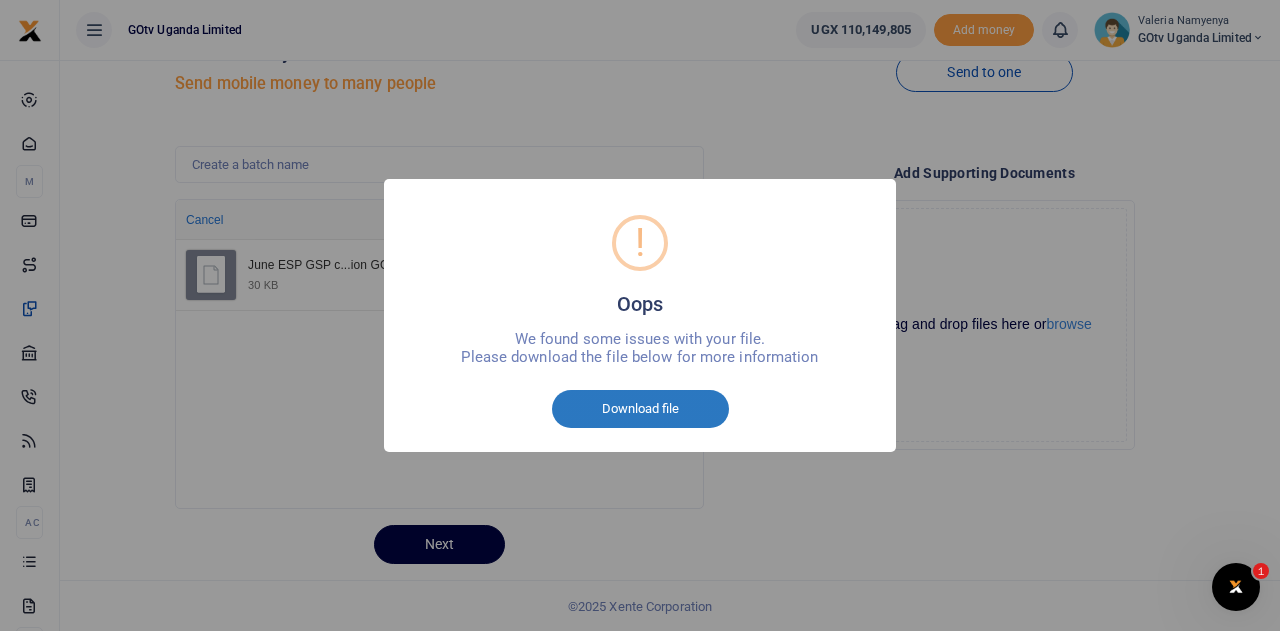 click on "Download file" at bounding box center (640, 409) 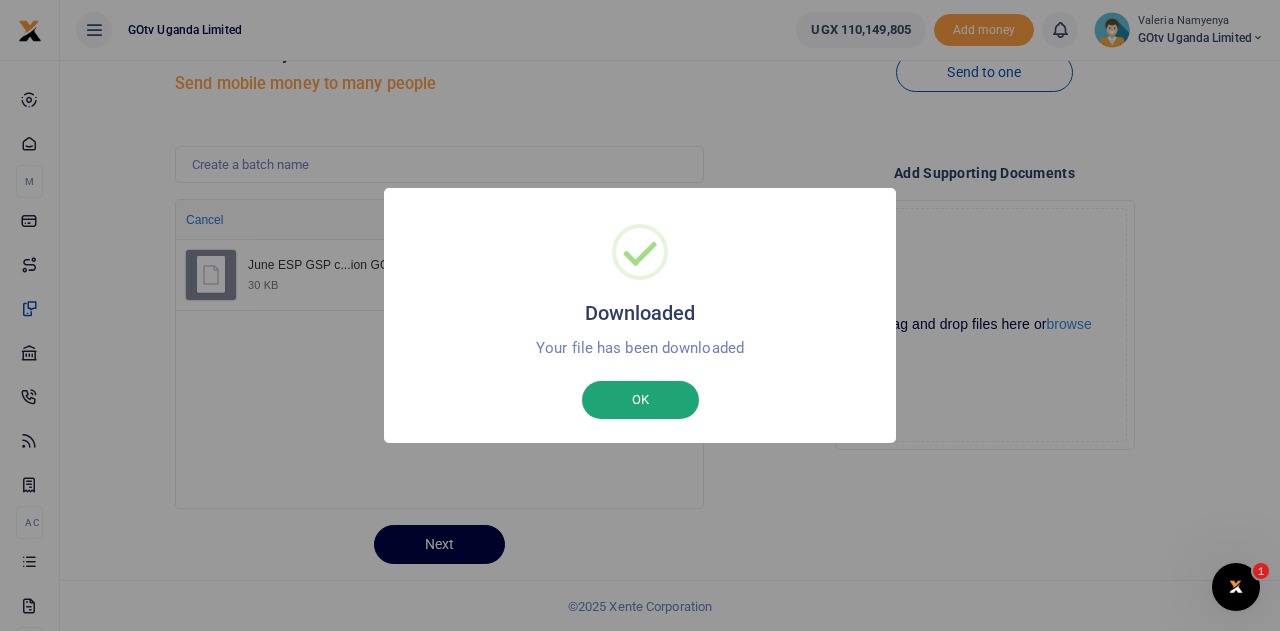 click on "OK" at bounding box center [640, 400] 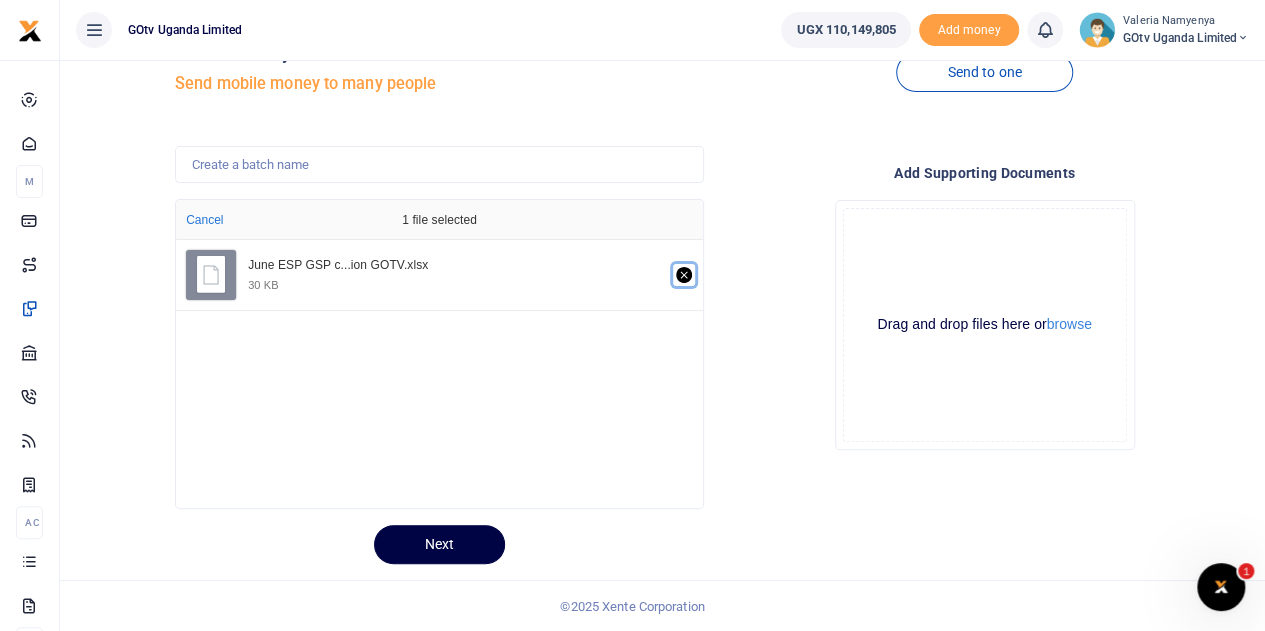 click 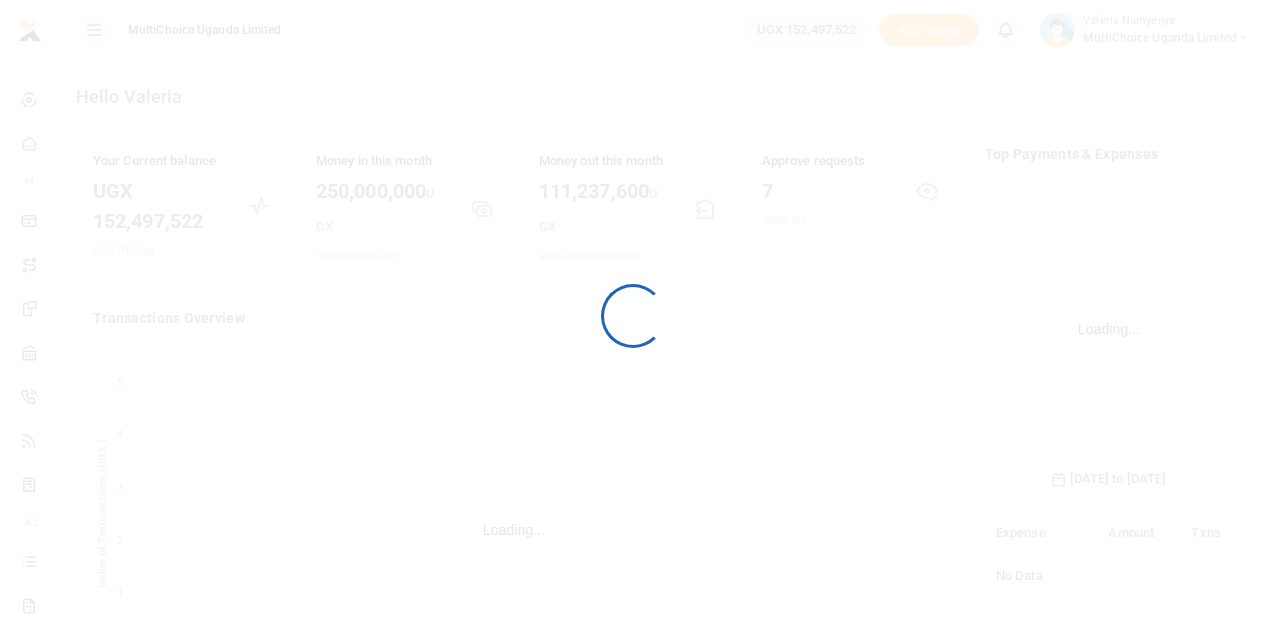scroll, scrollTop: 0, scrollLeft: 0, axis: both 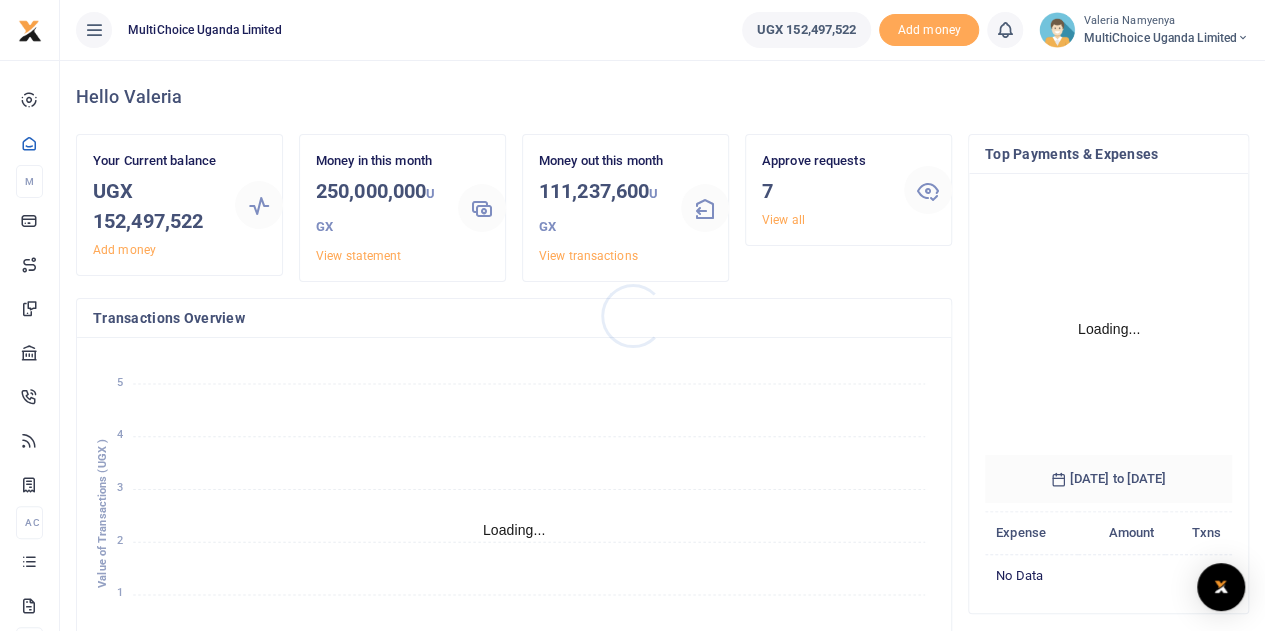 click at bounding box center (632, 315) 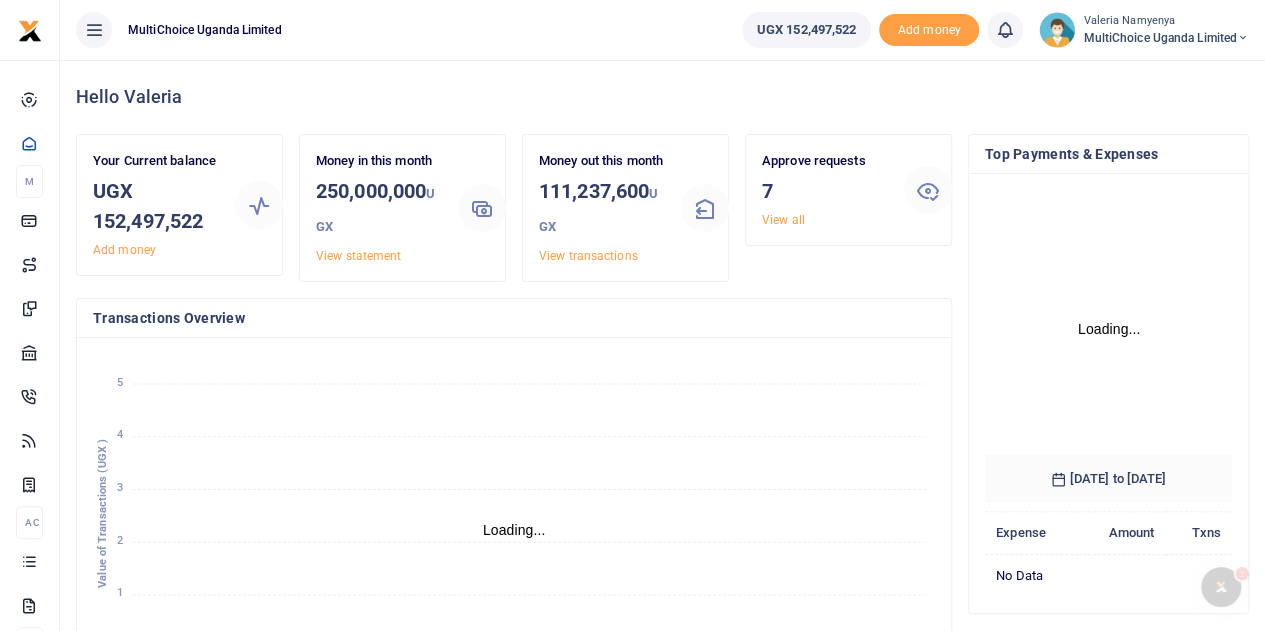 scroll, scrollTop: 0, scrollLeft: 0, axis: both 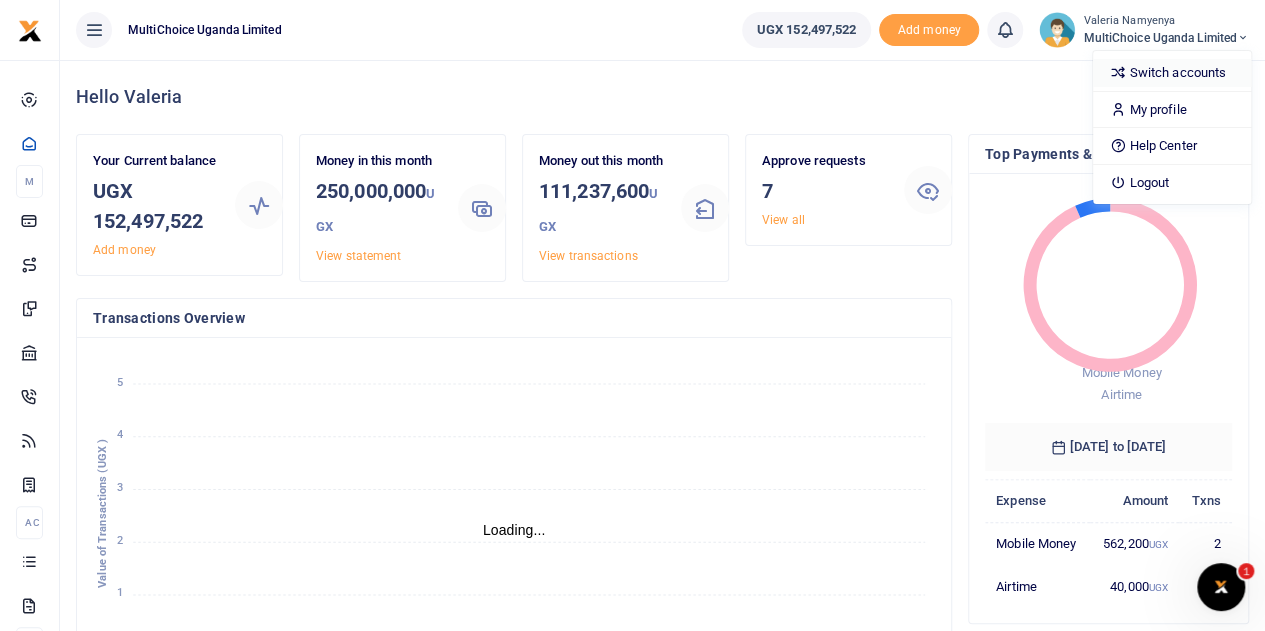 click on "Switch accounts" at bounding box center [1172, 73] 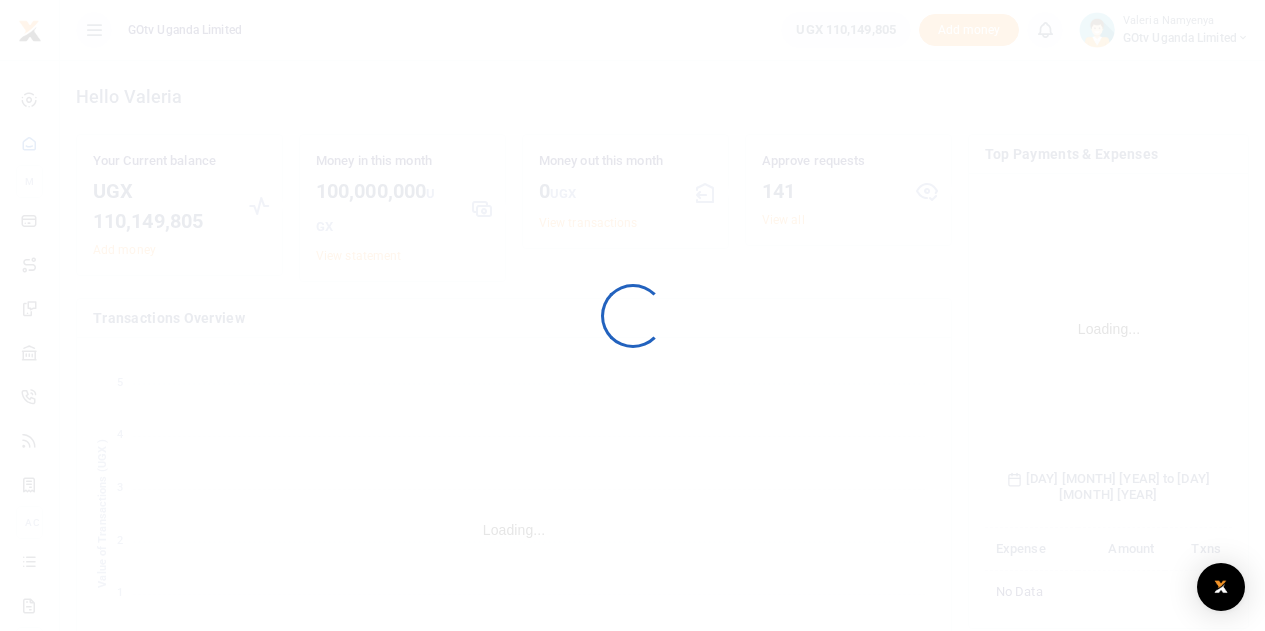 scroll, scrollTop: 0, scrollLeft: 0, axis: both 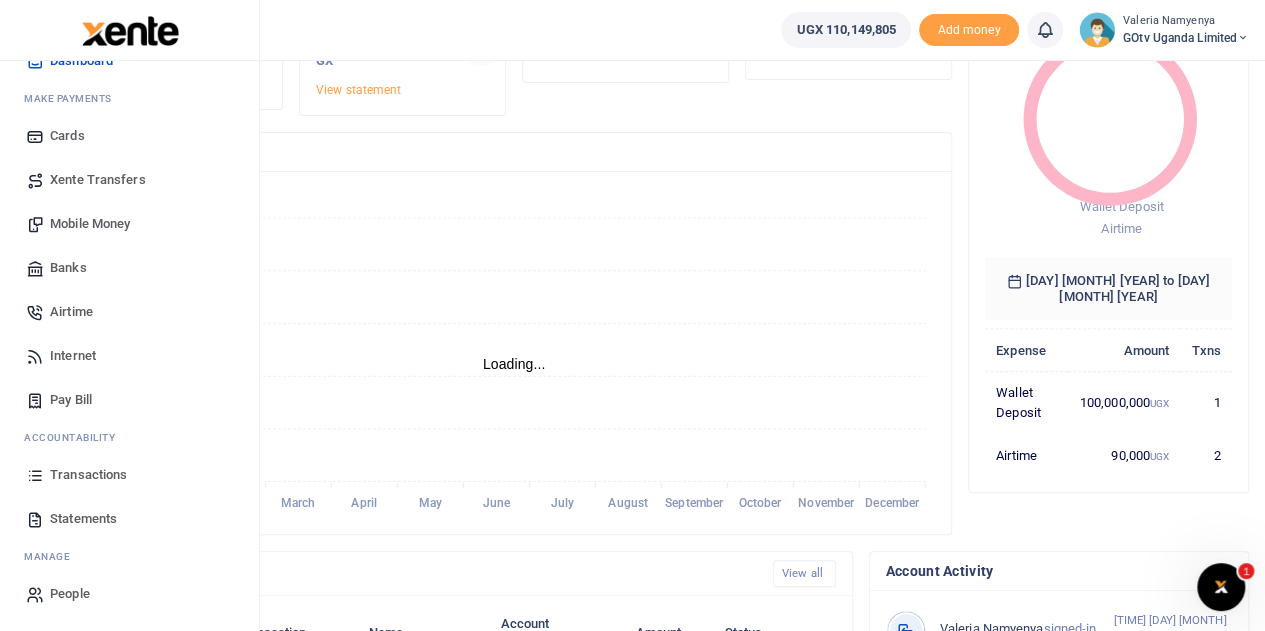 click on "Transactions" at bounding box center (88, 475) 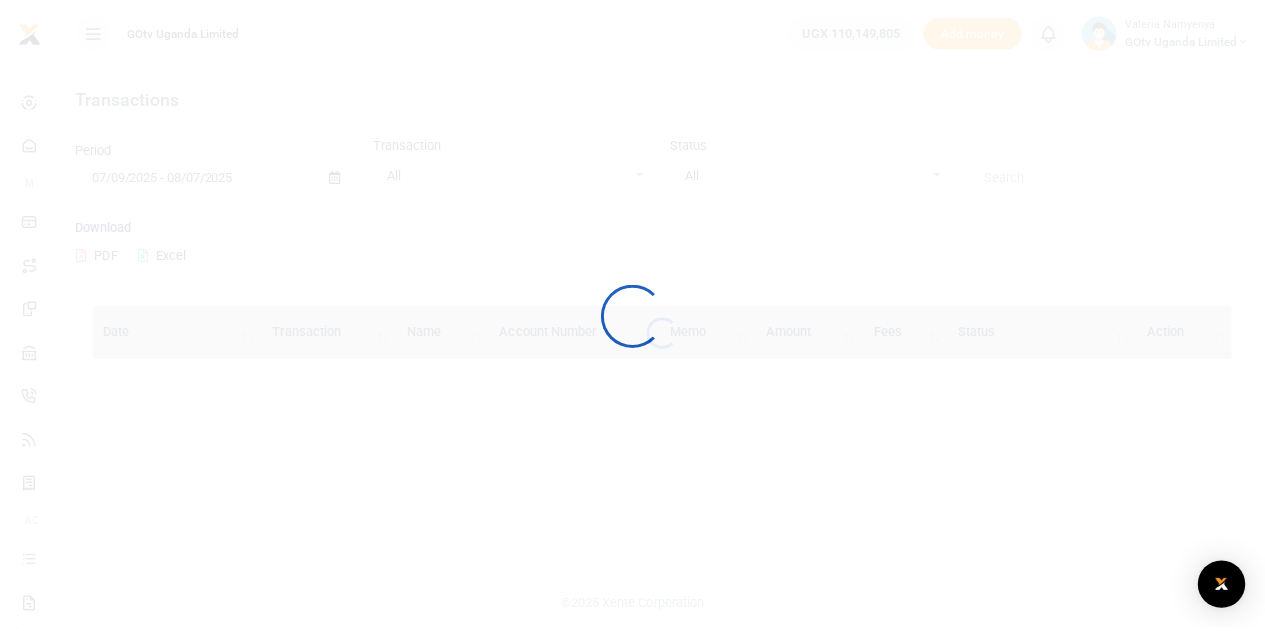 scroll, scrollTop: 0, scrollLeft: 0, axis: both 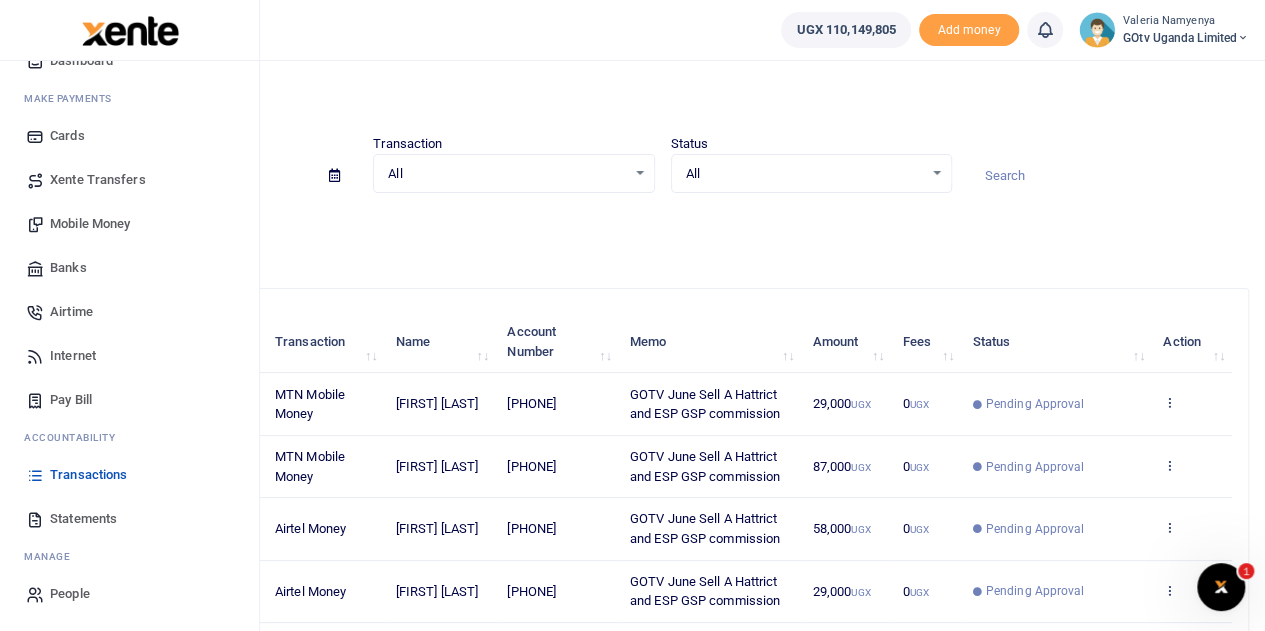 click on "Mobile Money" at bounding box center (90, 224) 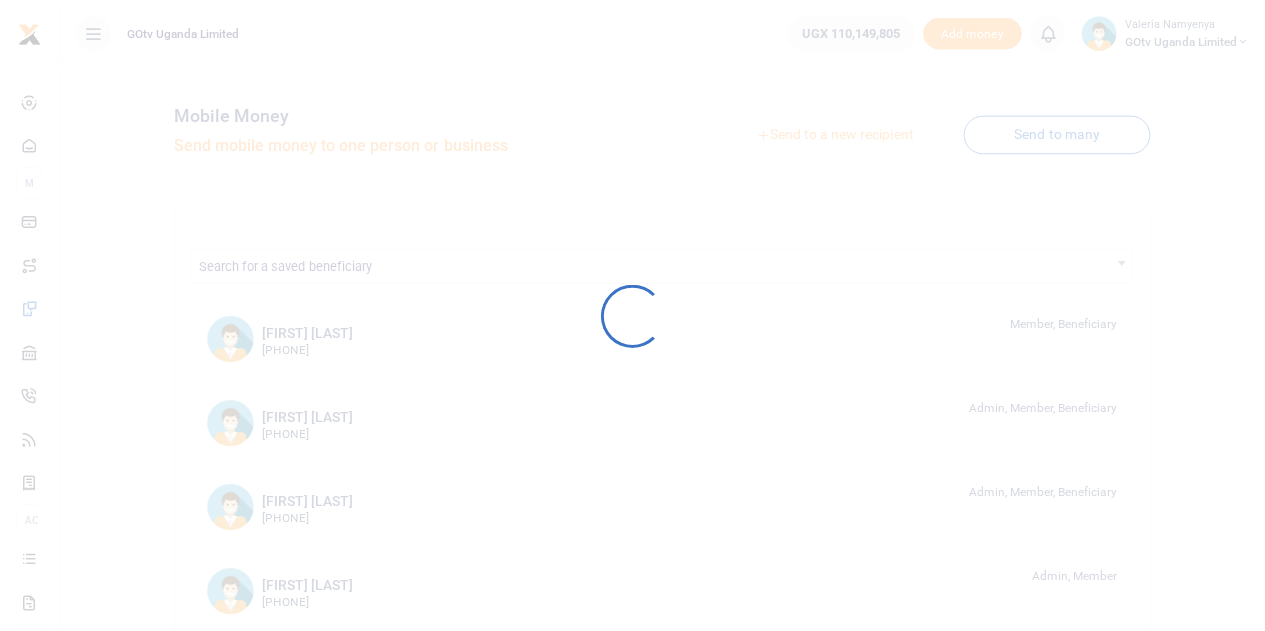 scroll, scrollTop: 0, scrollLeft: 0, axis: both 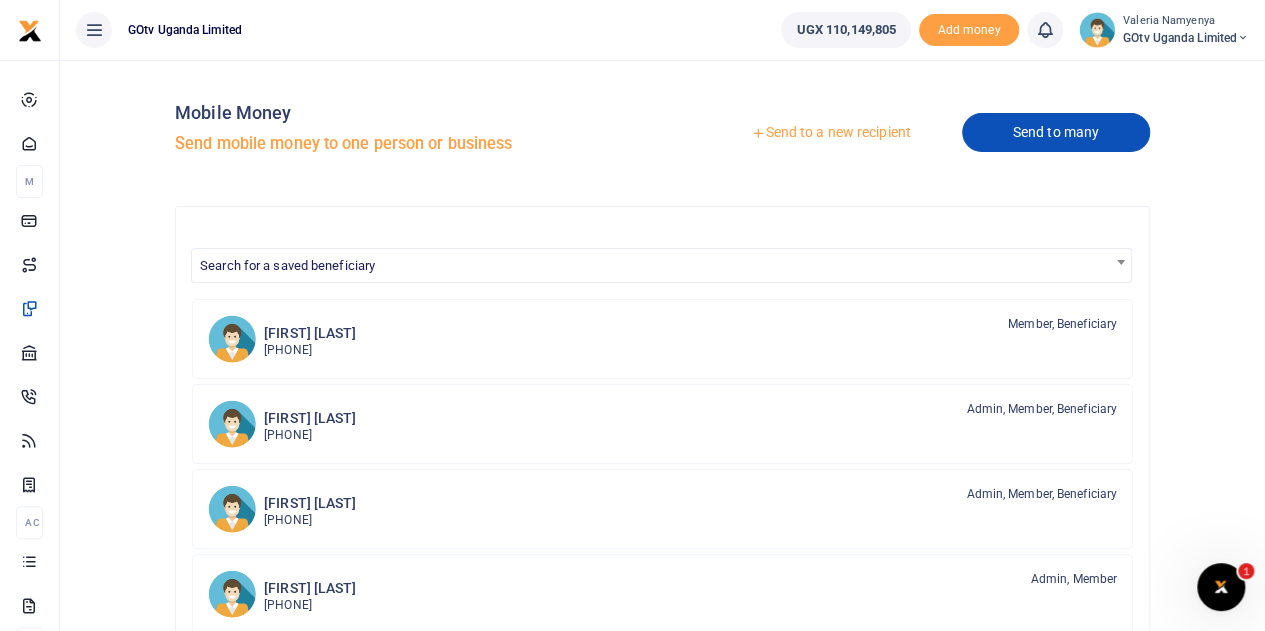 click on "Send to many" at bounding box center [1056, 132] 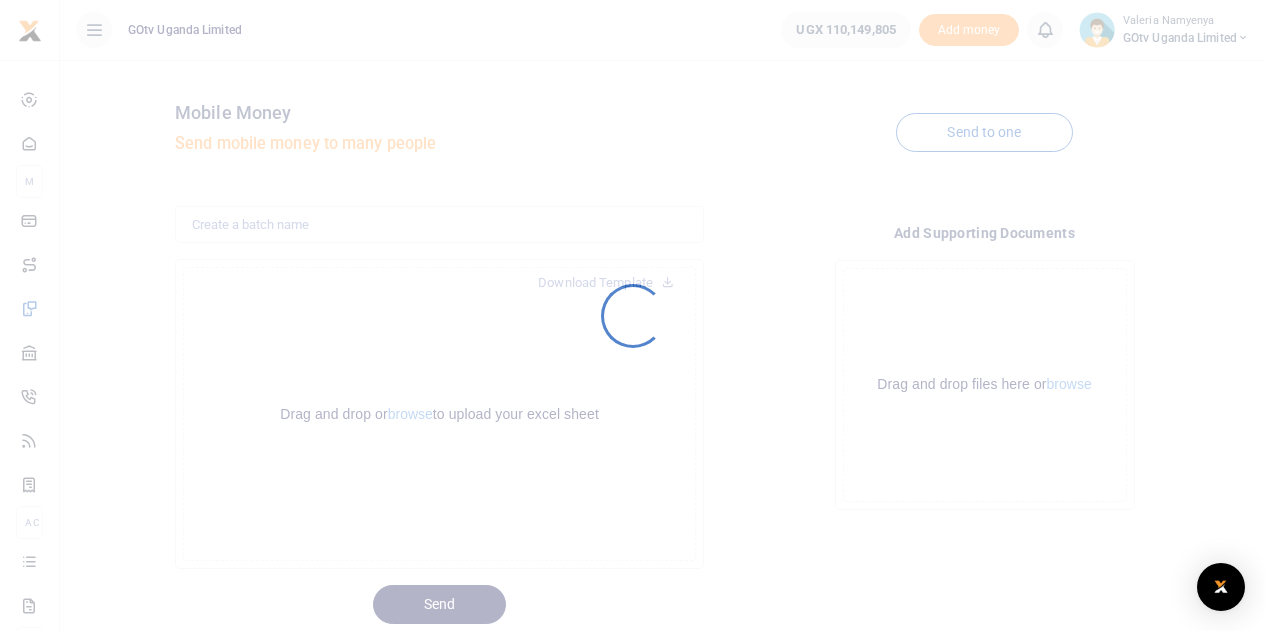 scroll, scrollTop: 0, scrollLeft: 0, axis: both 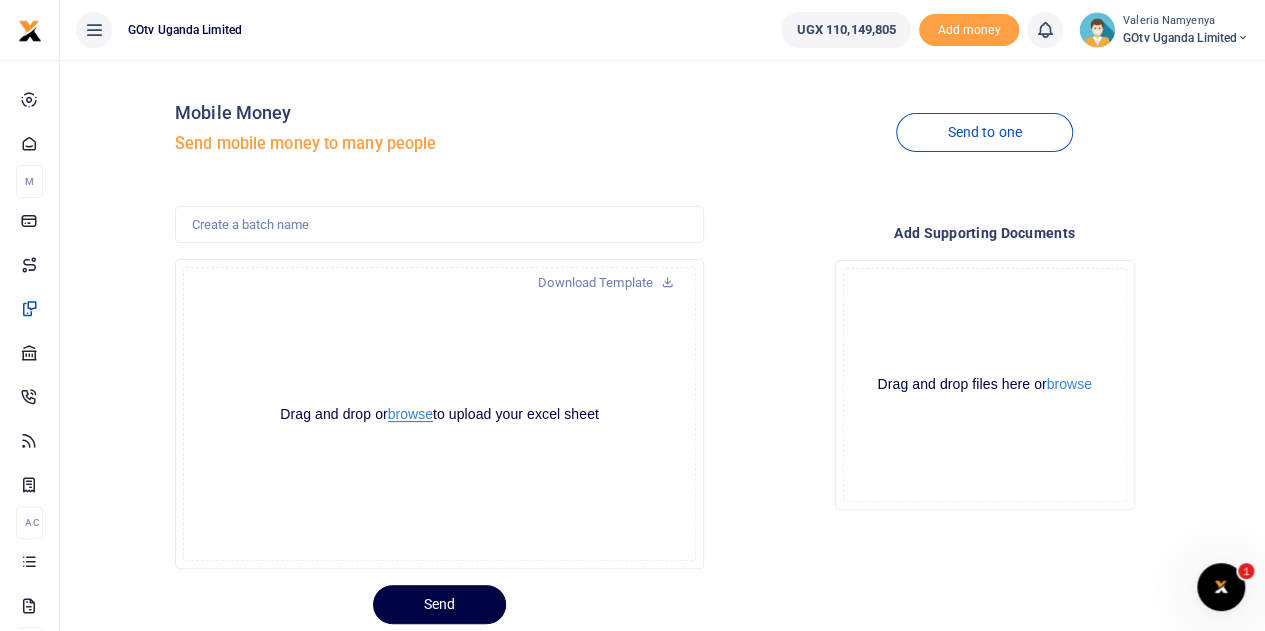 click on "browse" at bounding box center [410, 414] 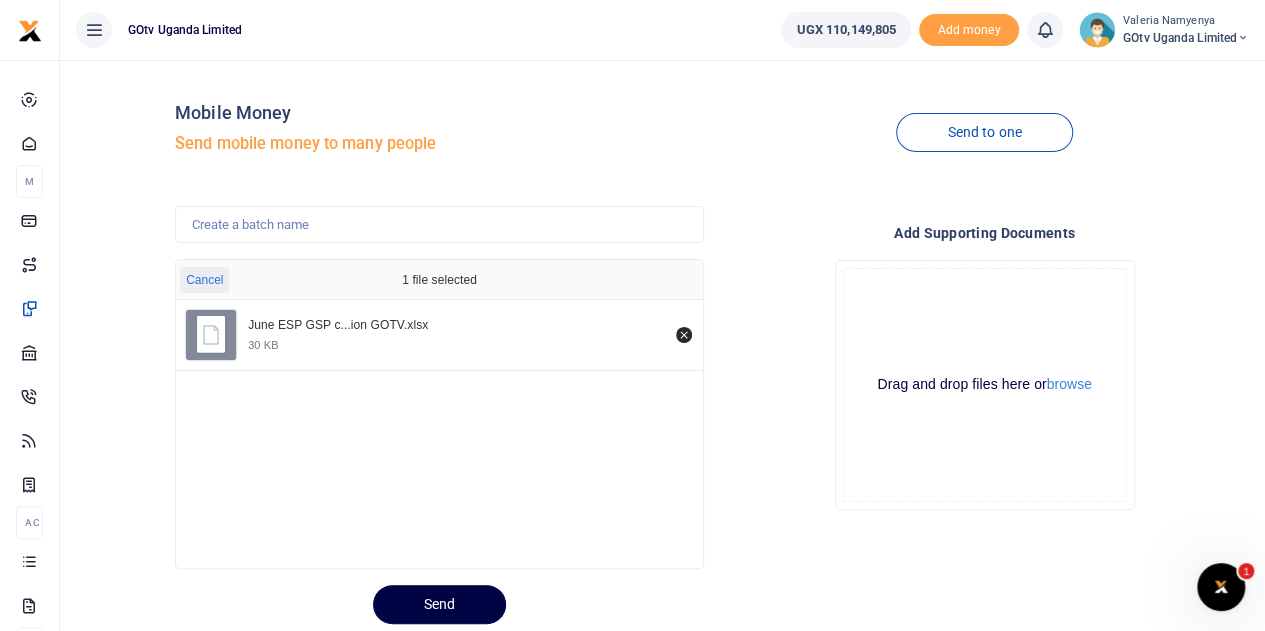 scroll, scrollTop: 60, scrollLeft: 0, axis: vertical 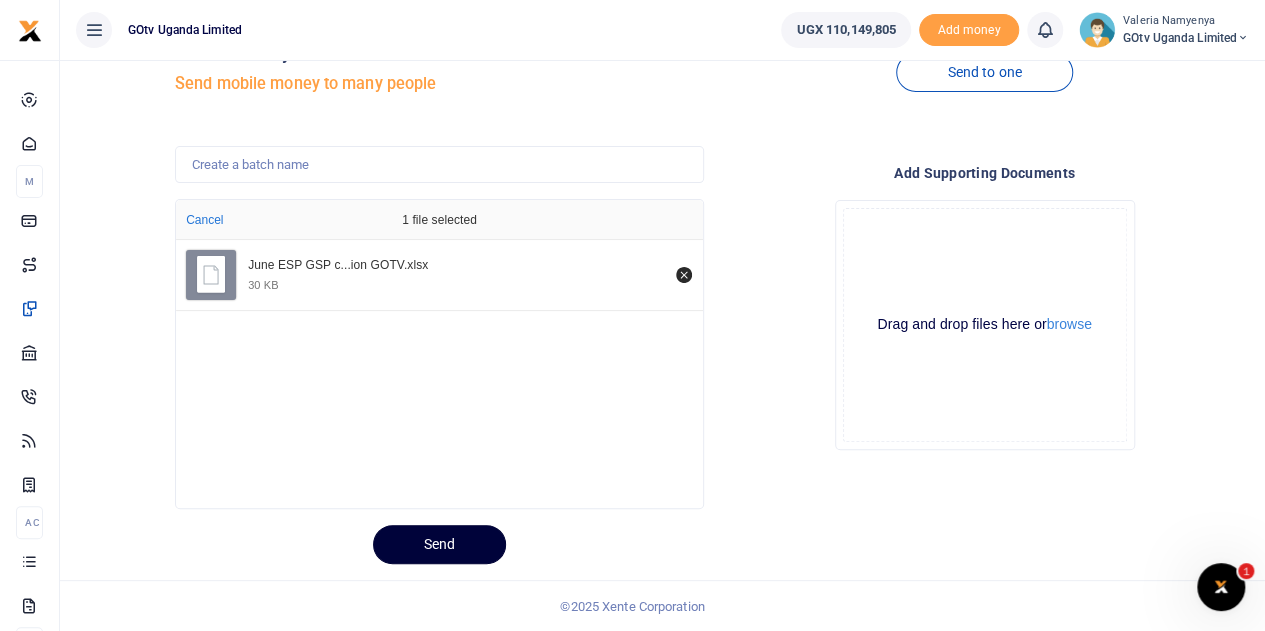 click on "Send" at bounding box center (439, 544) 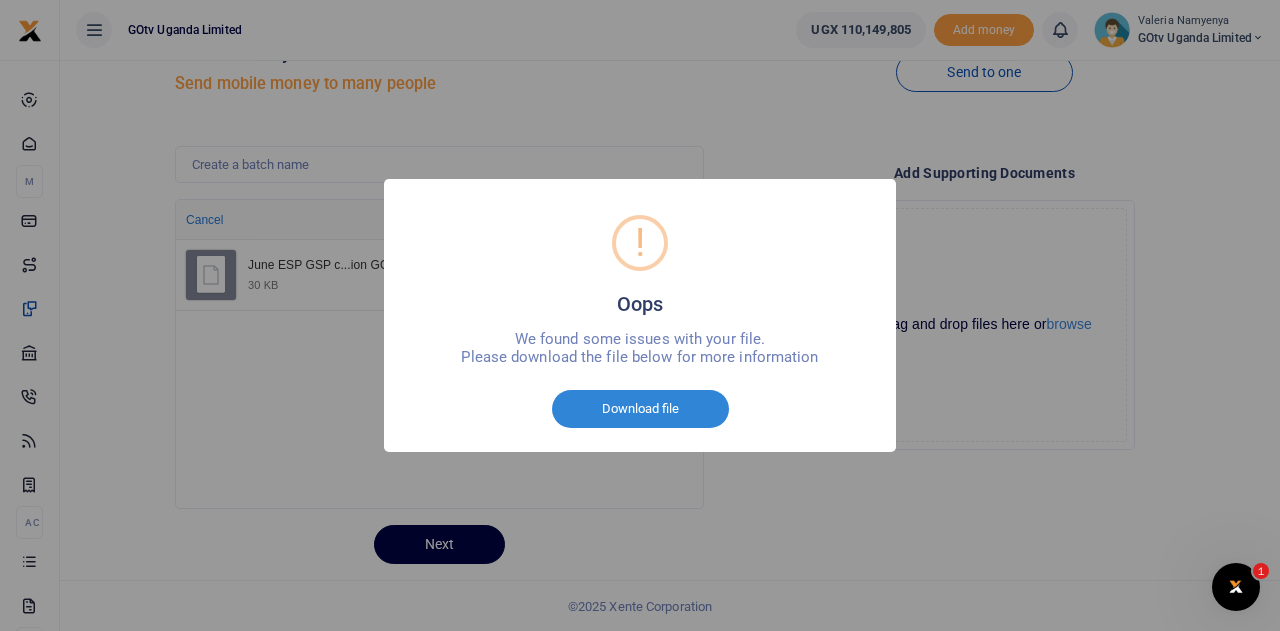 click on "! Oops × We found some issues with your file.  Please download the file below for more information Cancel No Download file" at bounding box center (640, 315) 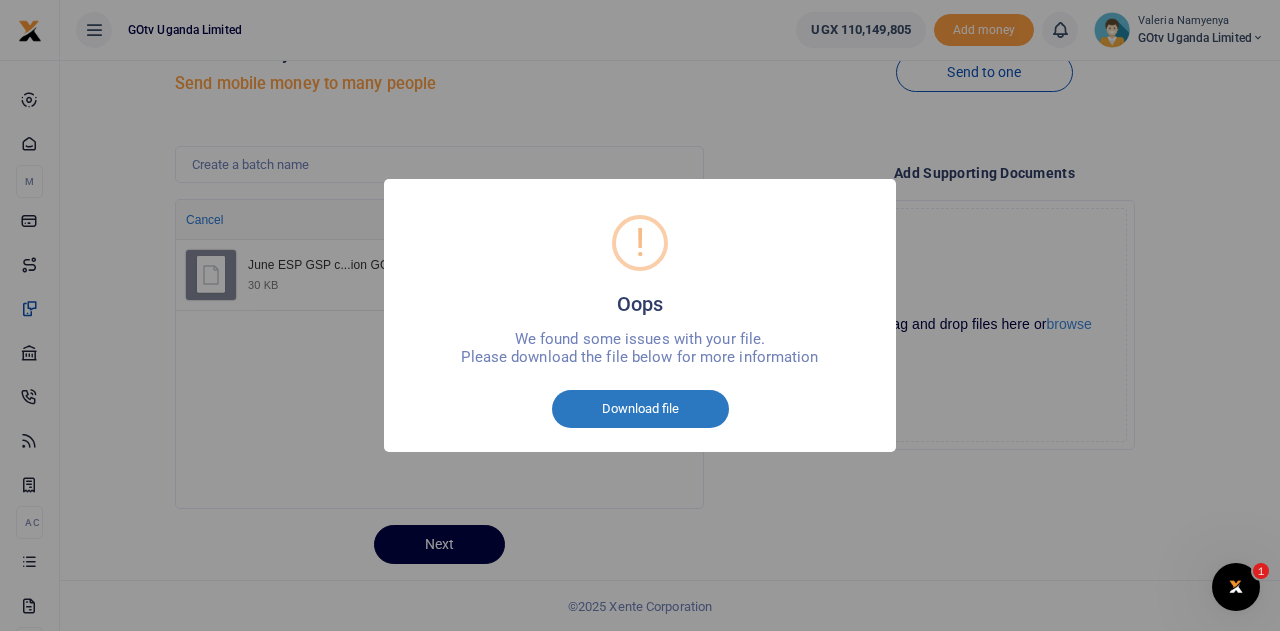 click on "Download file" at bounding box center [640, 409] 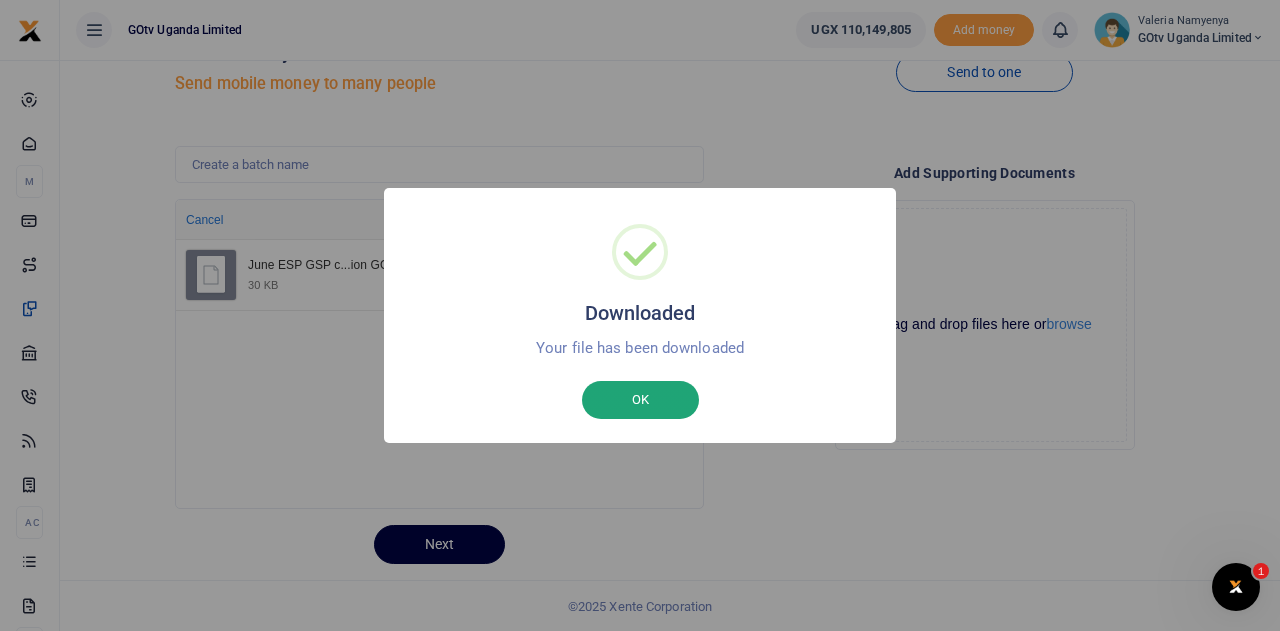 click on "OK" at bounding box center (640, 400) 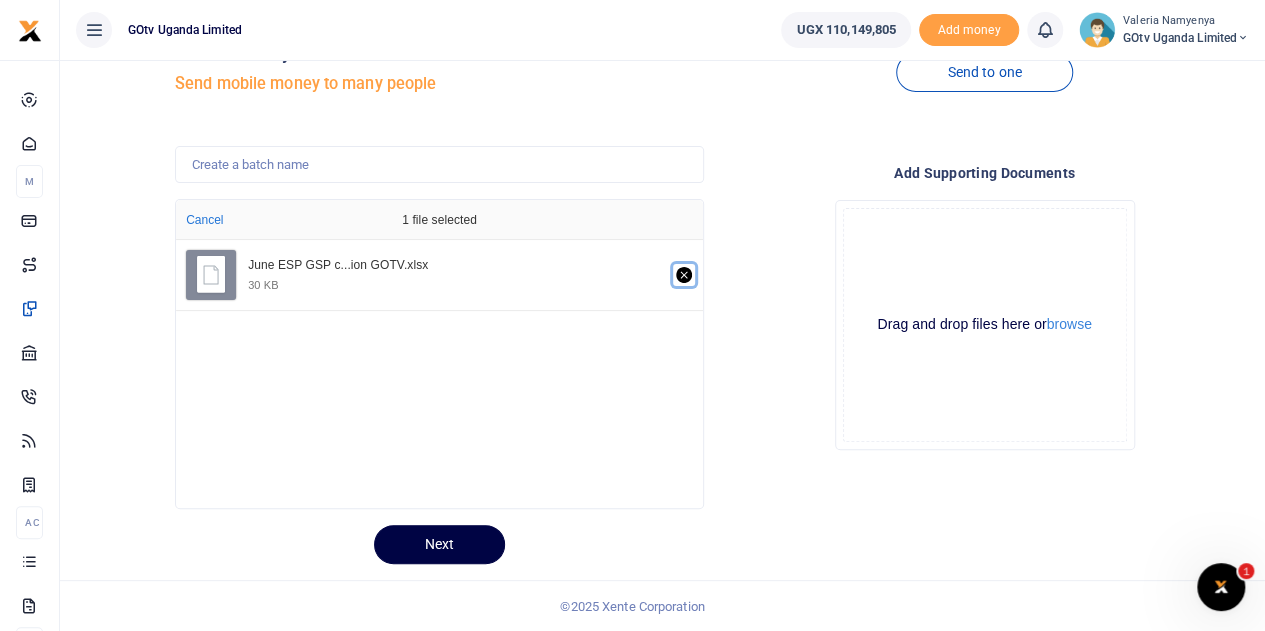 click 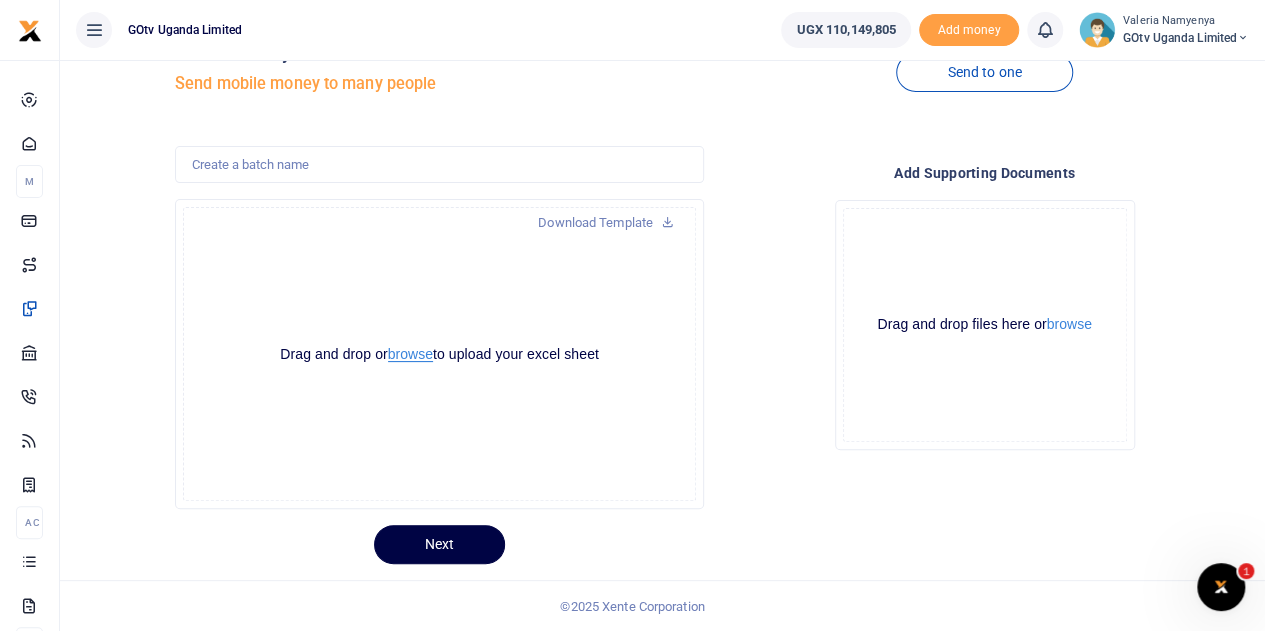 click on "browse" at bounding box center [410, 354] 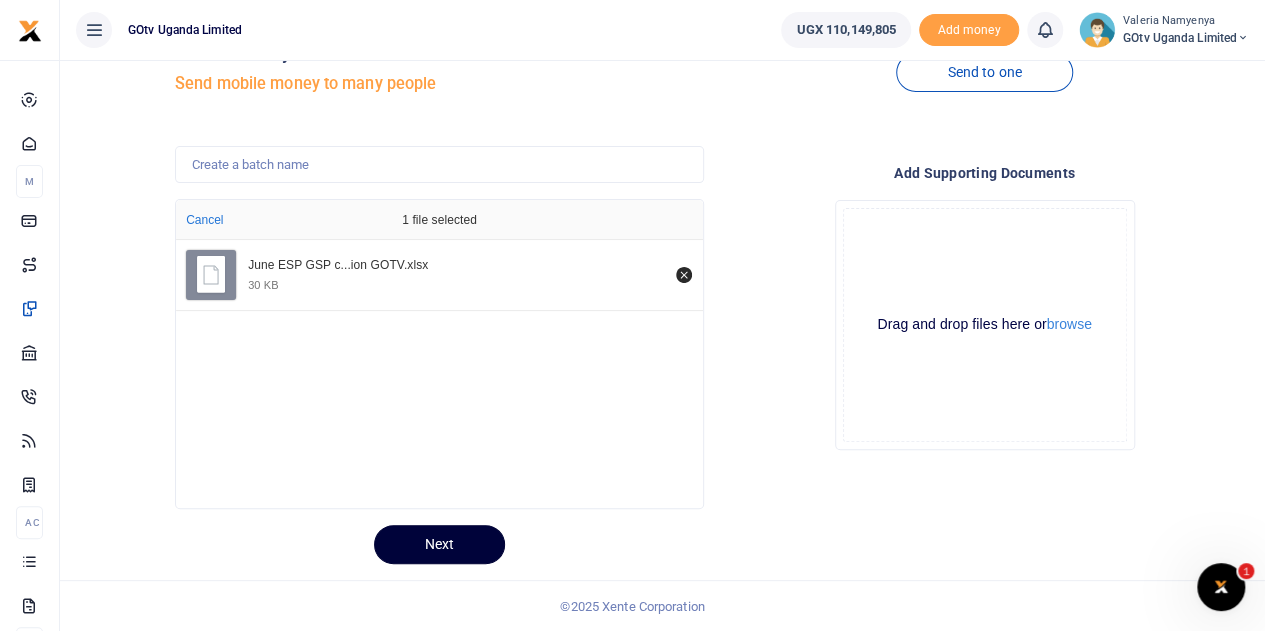 click on "Next" at bounding box center [439, 544] 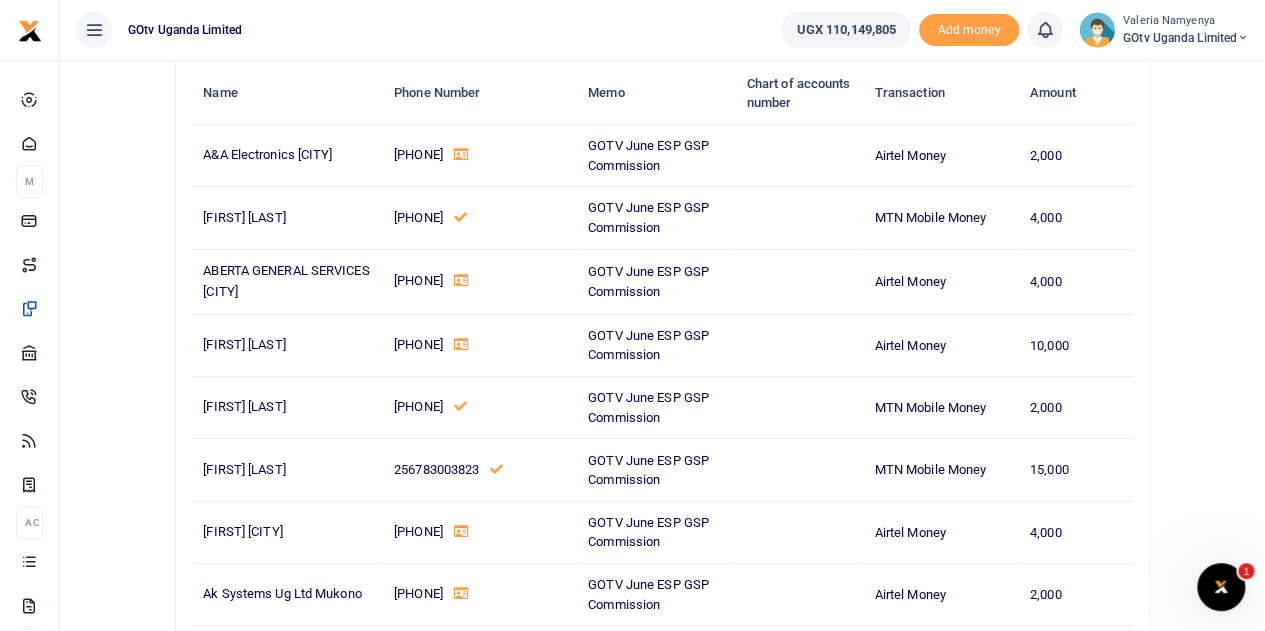 scroll, scrollTop: 0, scrollLeft: 0, axis: both 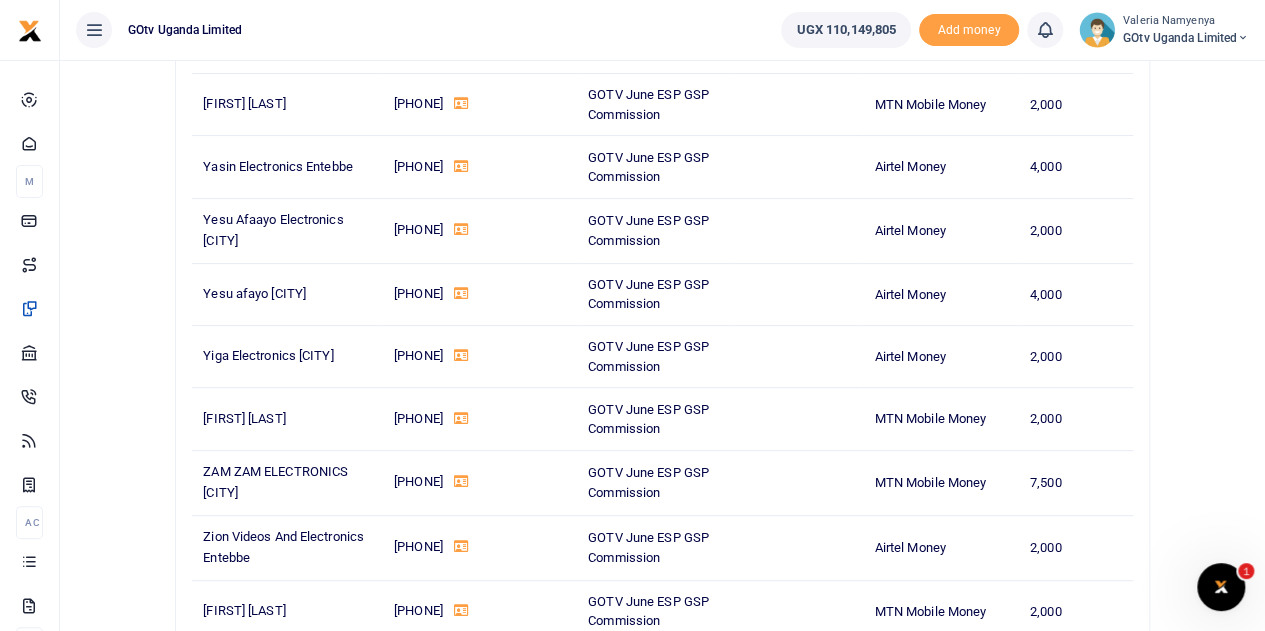 click on "Confirm and Send" at bounding box center [662, 726] 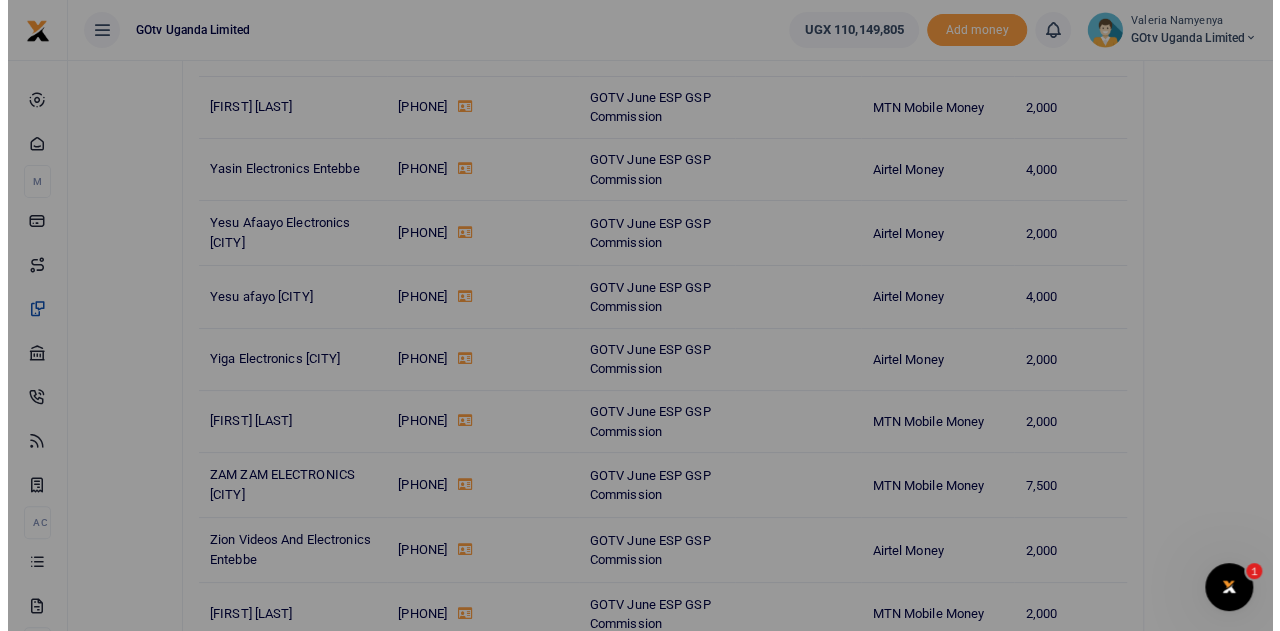scroll, scrollTop: 30493, scrollLeft: 0, axis: vertical 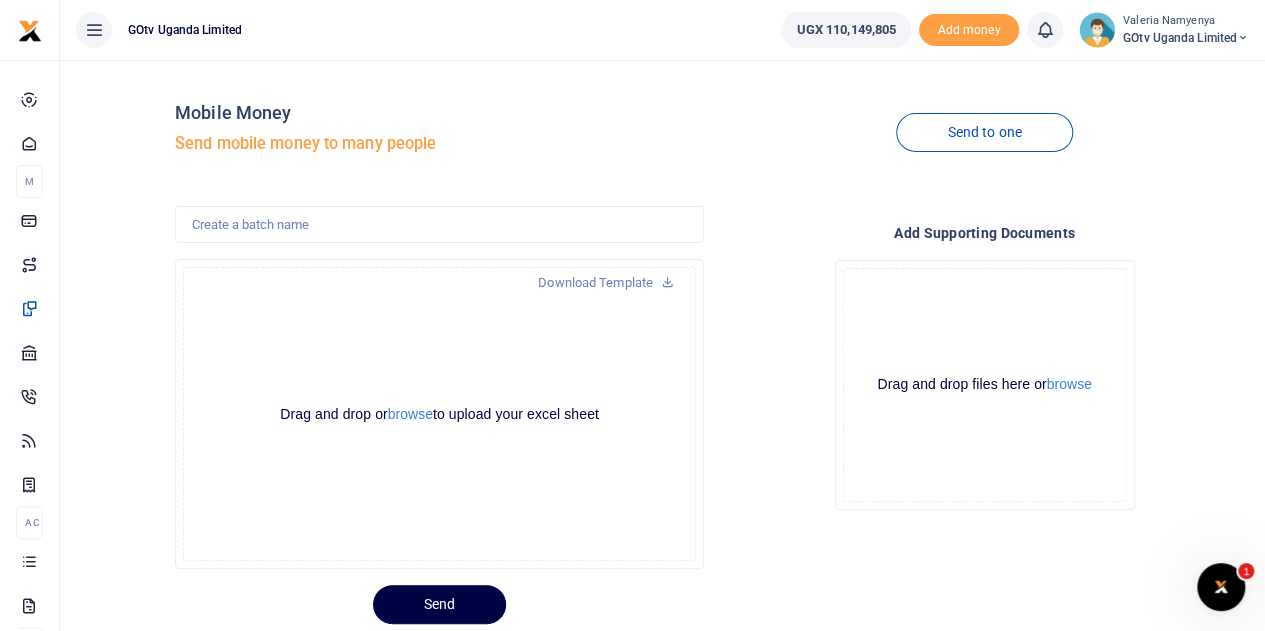 click on "GOtv Uganda Limited" at bounding box center (1186, 38) 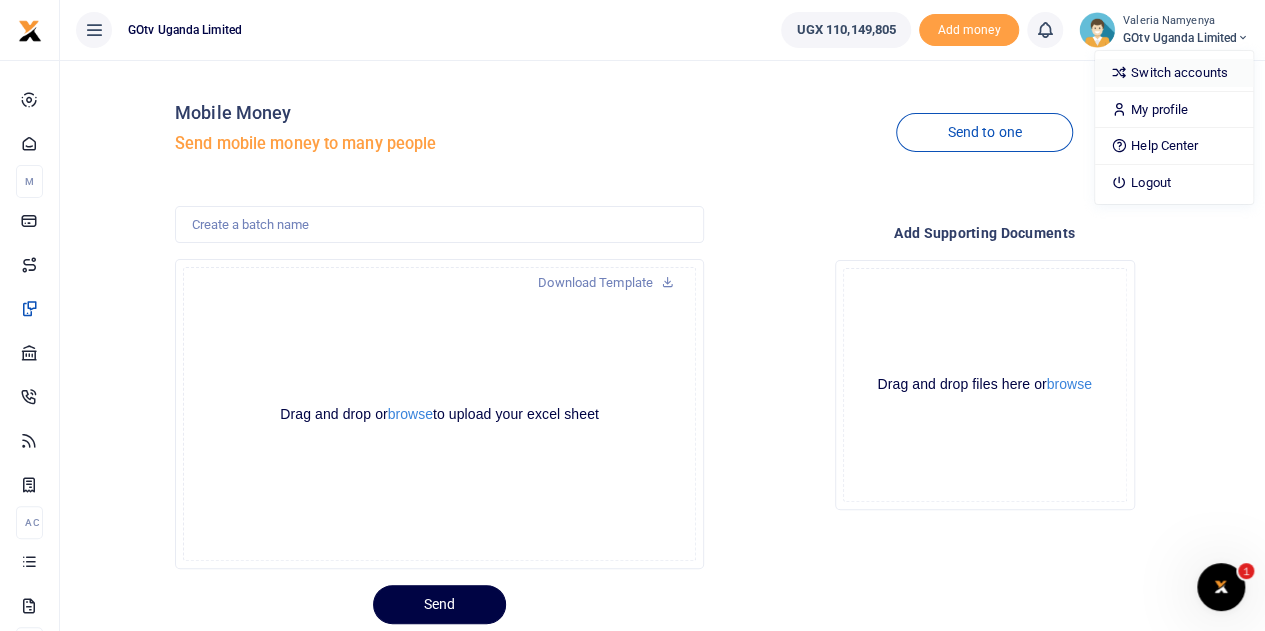 click on "Switch accounts" at bounding box center [1174, 73] 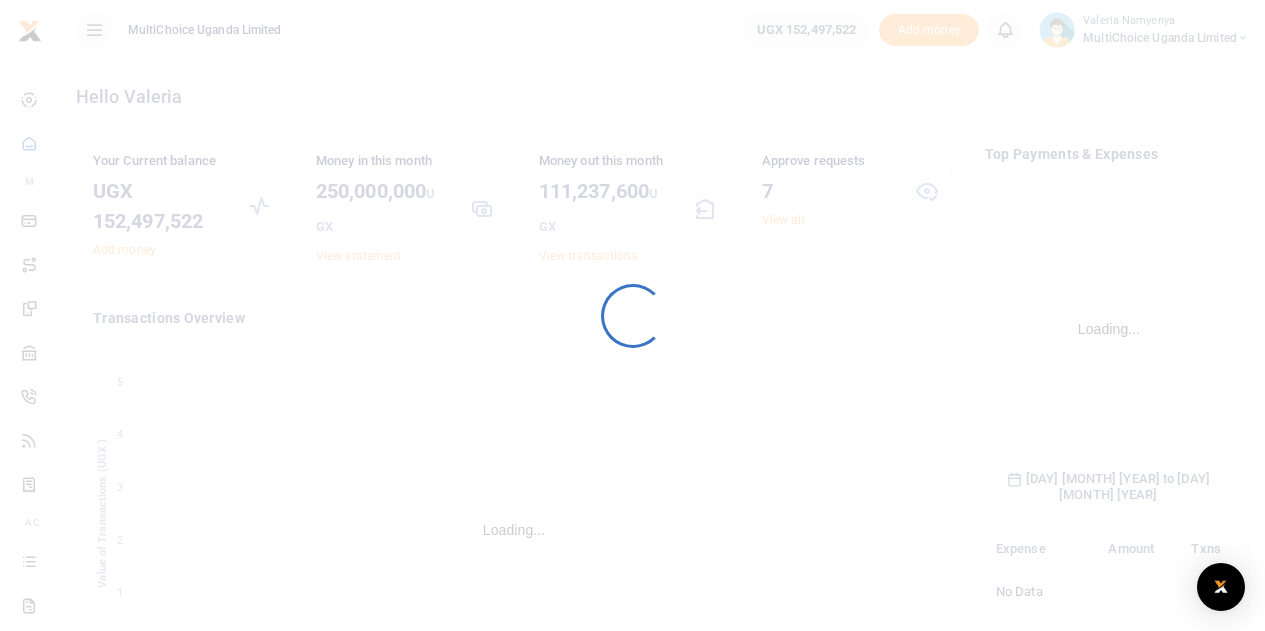 scroll, scrollTop: 0, scrollLeft: 0, axis: both 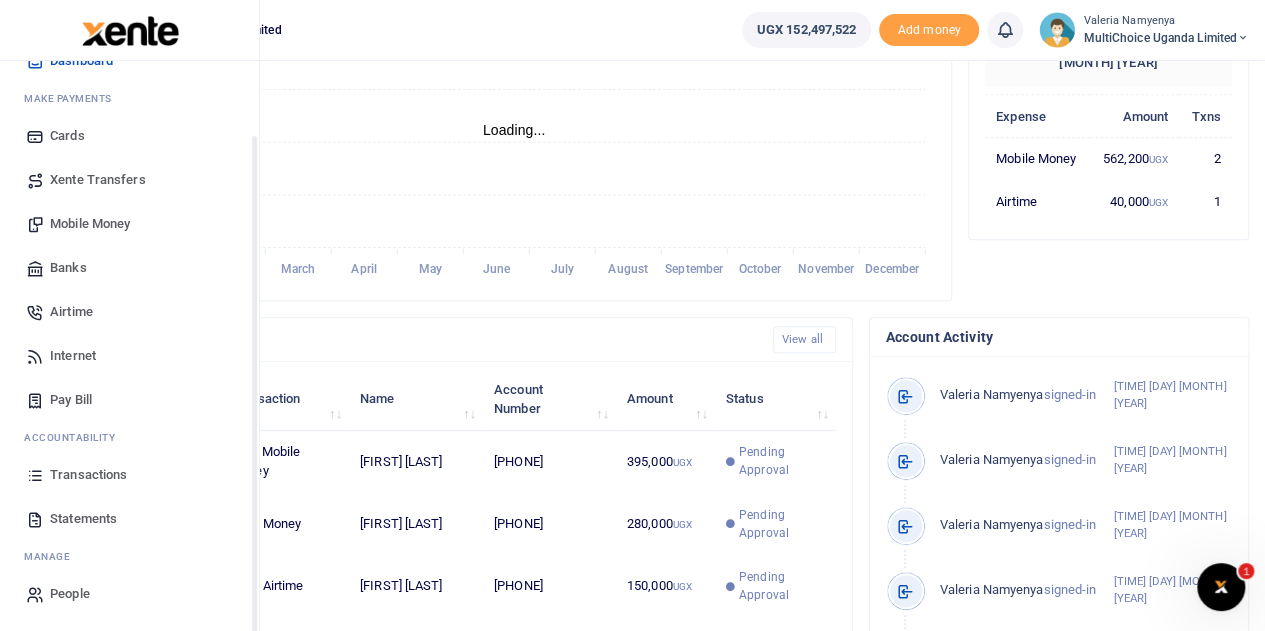 click on "Transactions" at bounding box center [129, 475] 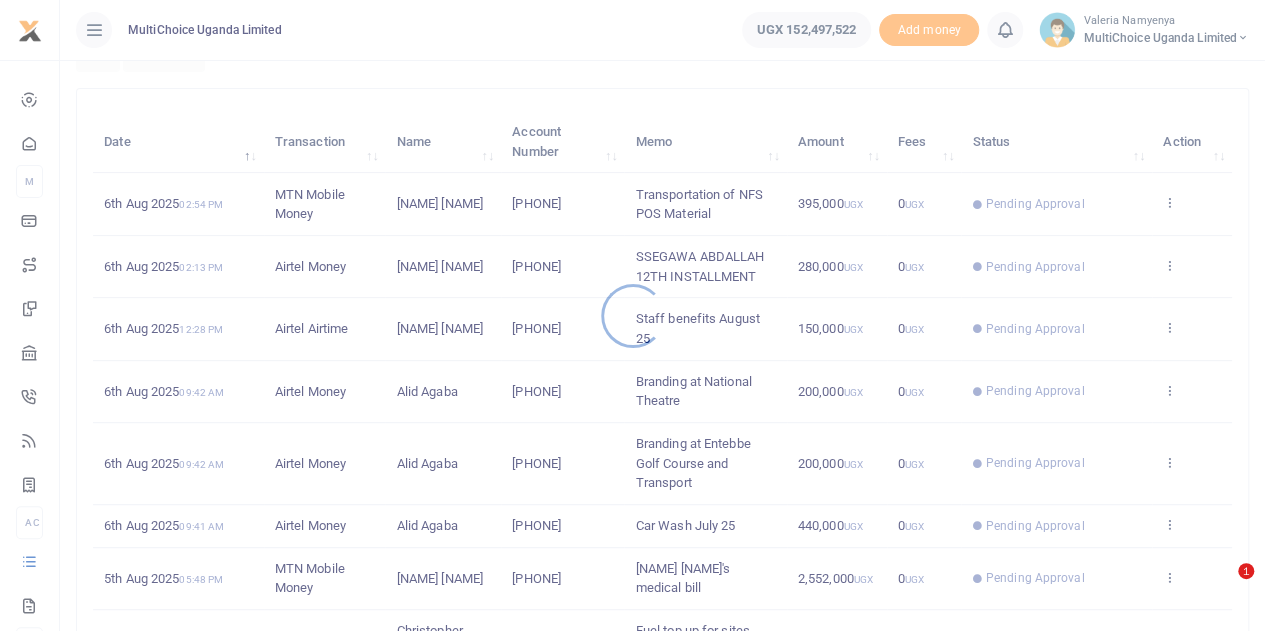 scroll, scrollTop: 300, scrollLeft: 0, axis: vertical 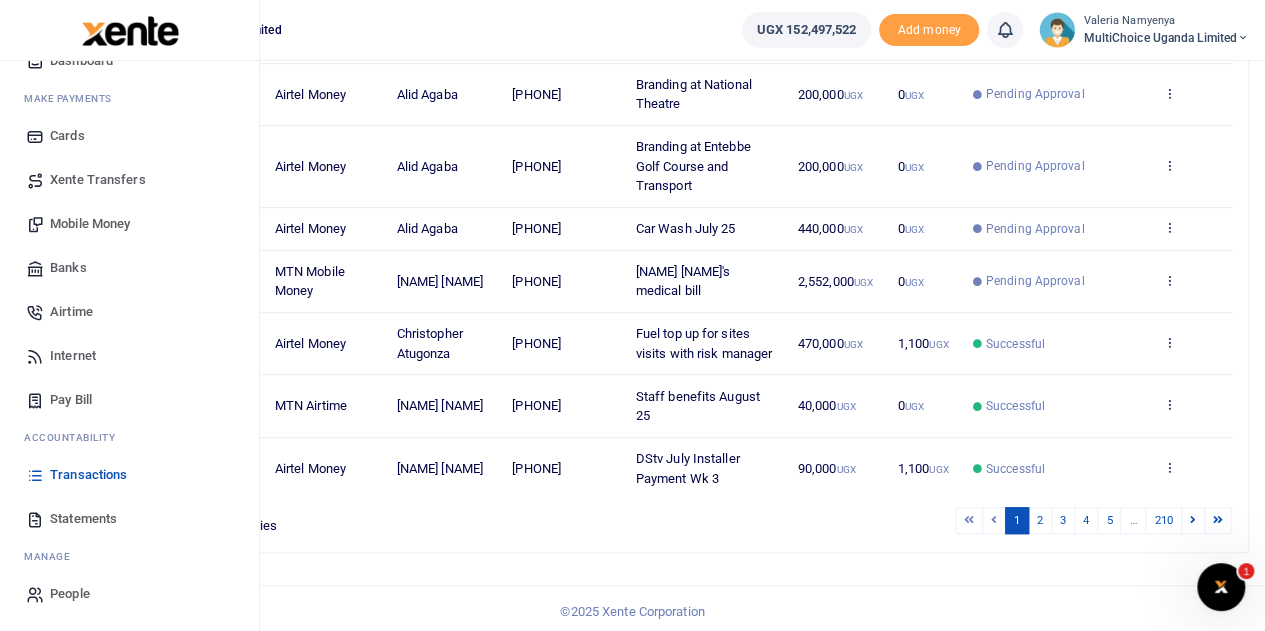 click on "Mobile Money" at bounding box center (90, 224) 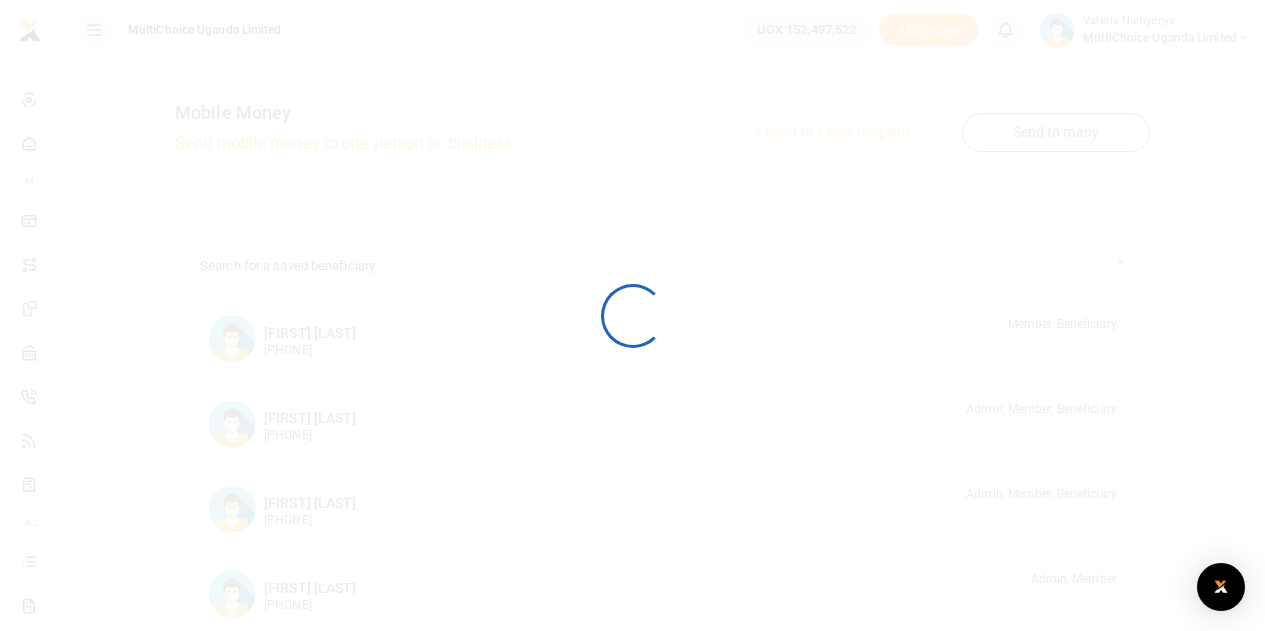 scroll, scrollTop: 0, scrollLeft: 0, axis: both 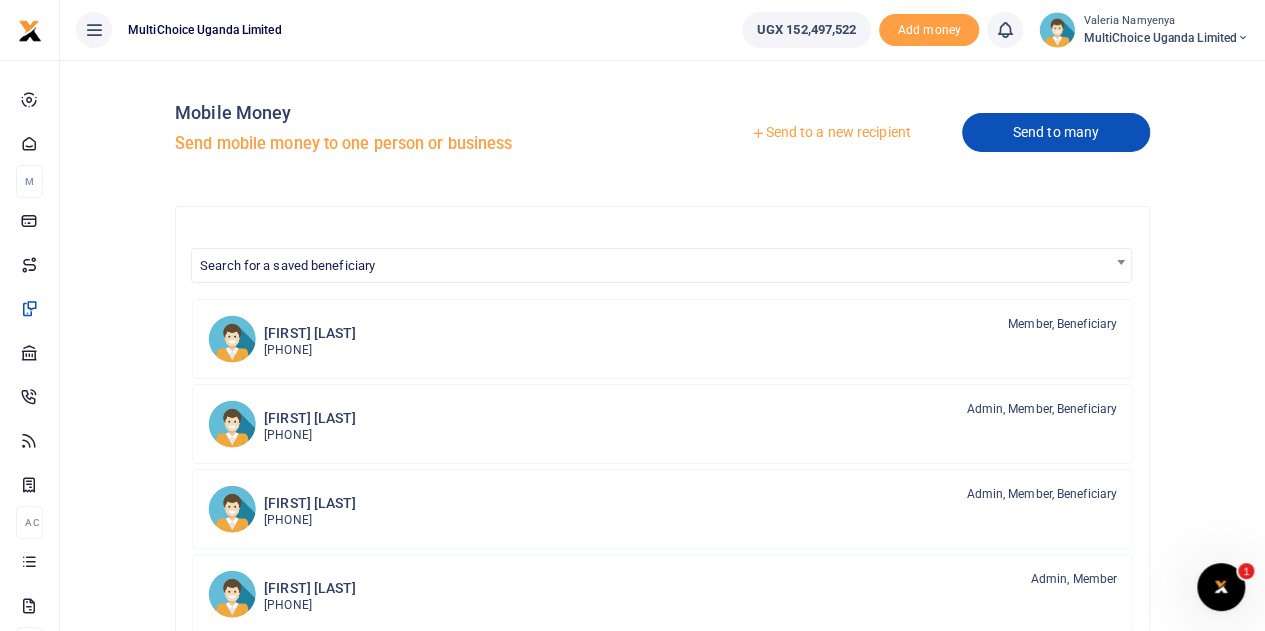click on "Send to many" at bounding box center (1056, 132) 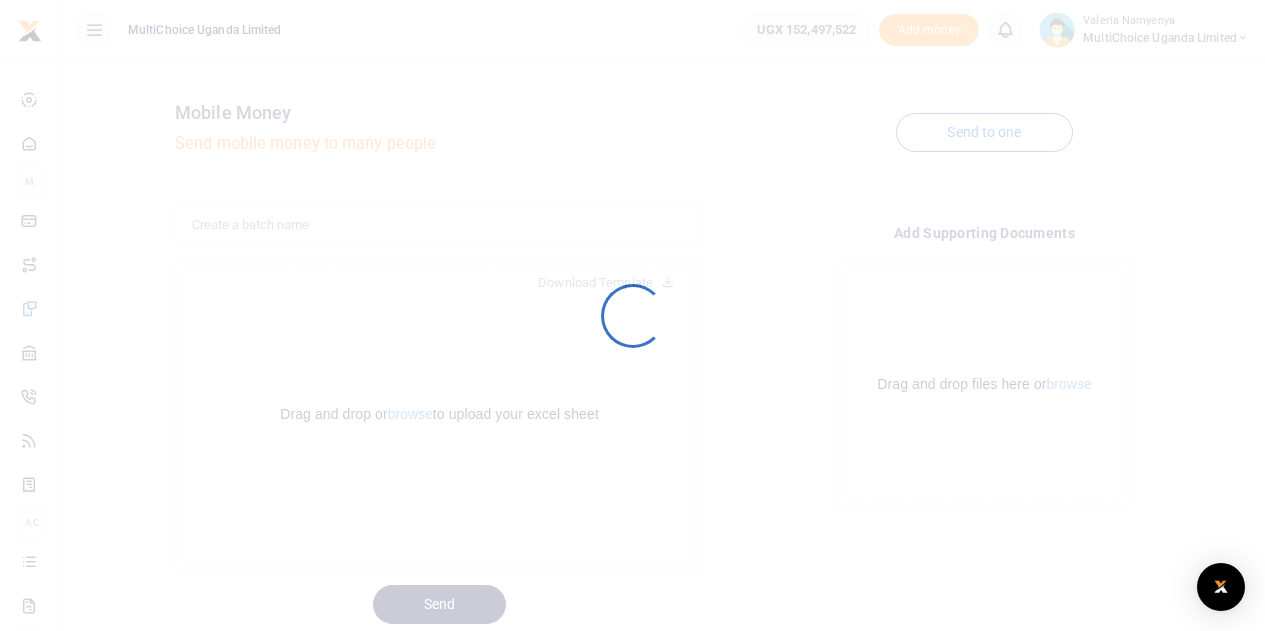scroll, scrollTop: 0, scrollLeft: 0, axis: both 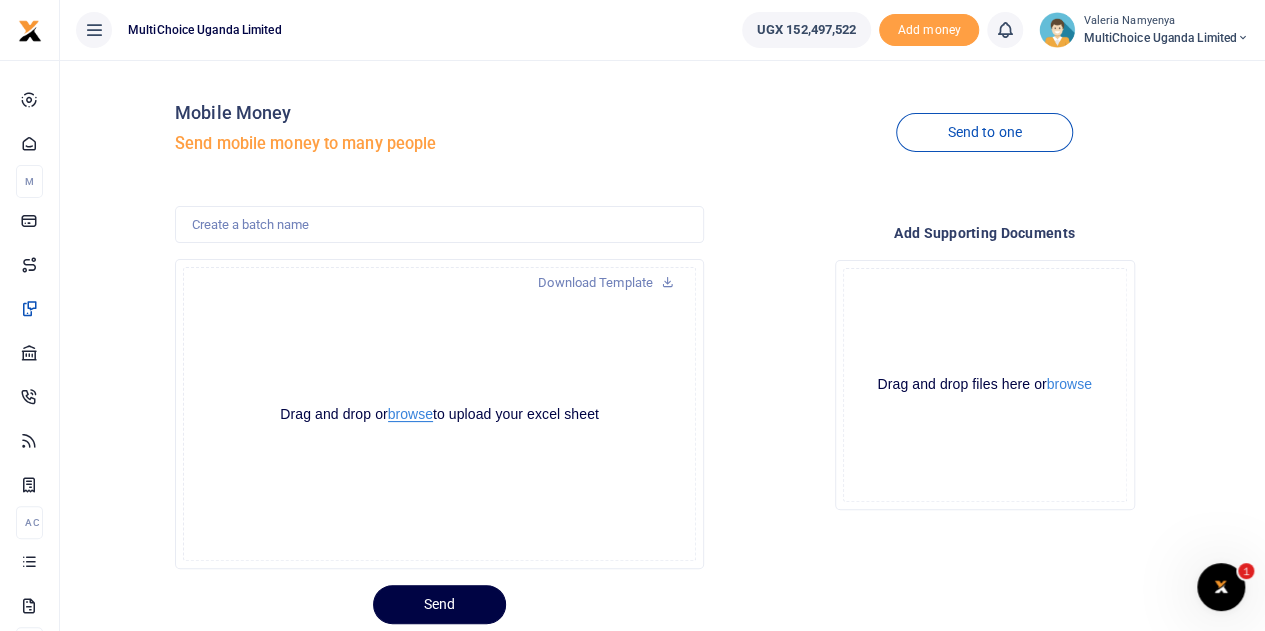 click on "browse" at bounding box center (410, 414) 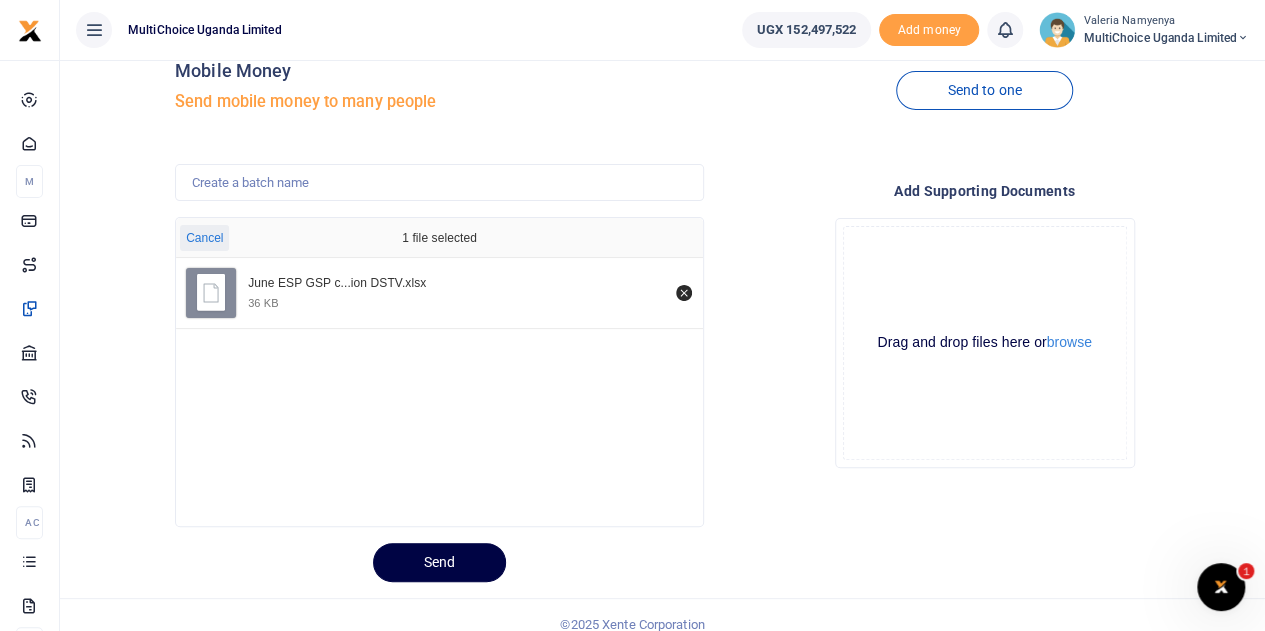 scroll, scrollTop: 60, scrollLeft: 0, axis: vertical 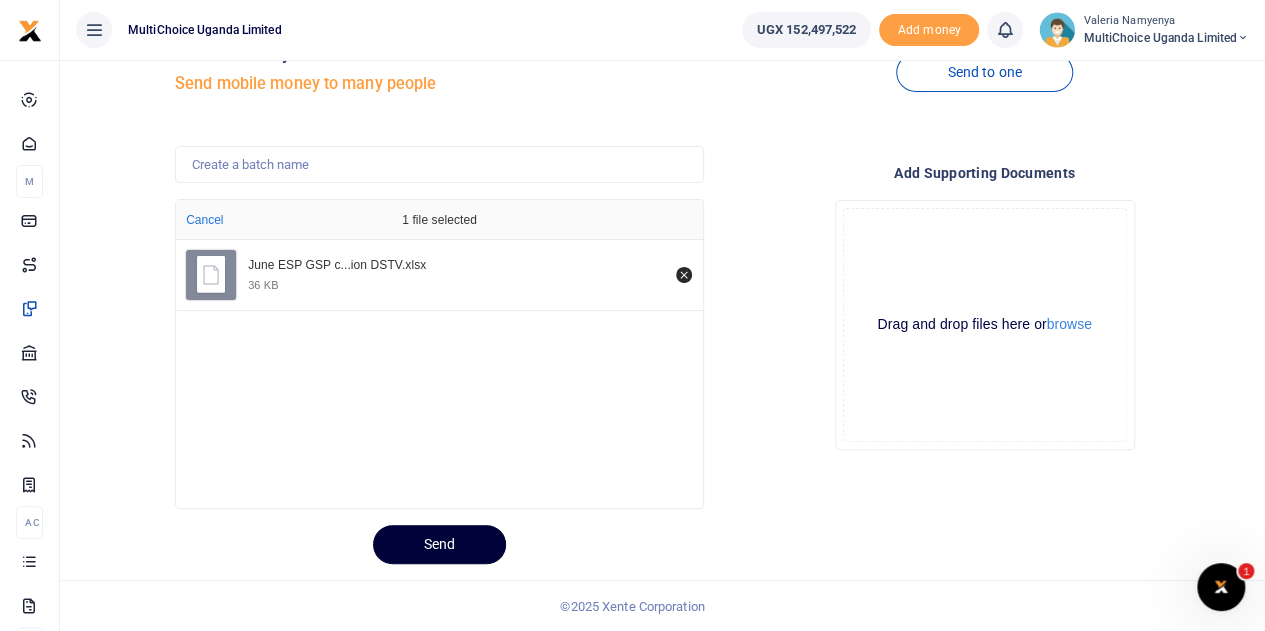click on "Send" at bounding box center (439, 544) 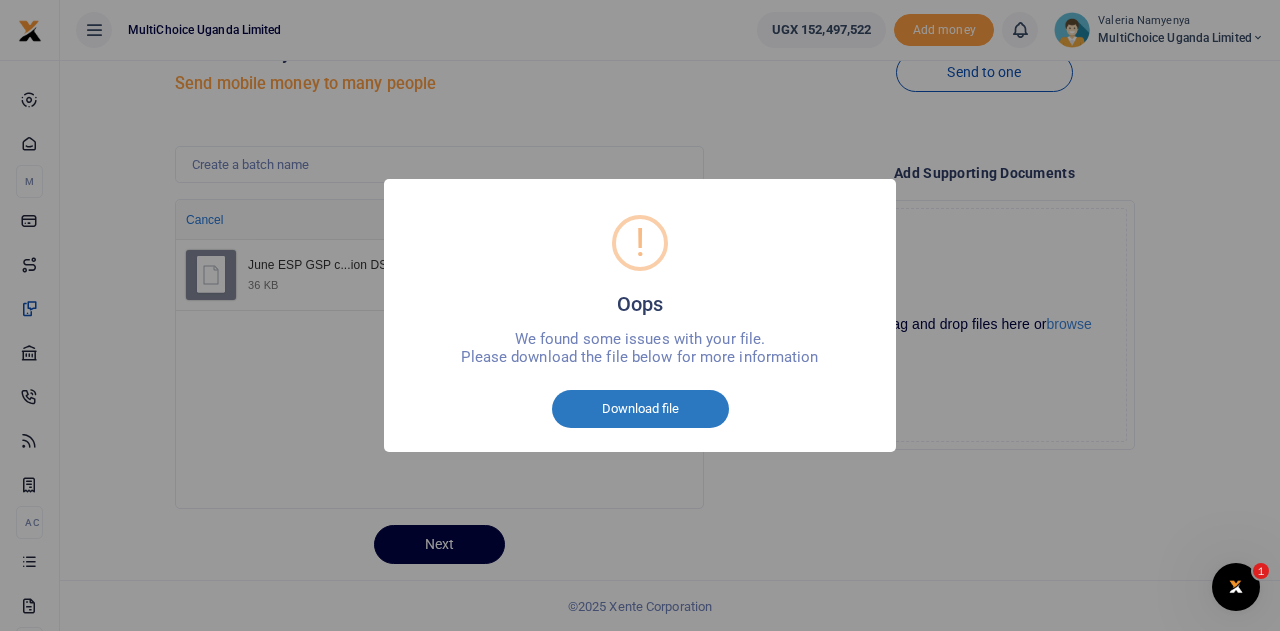 click on "Download file" at bounding box center (640, 409) 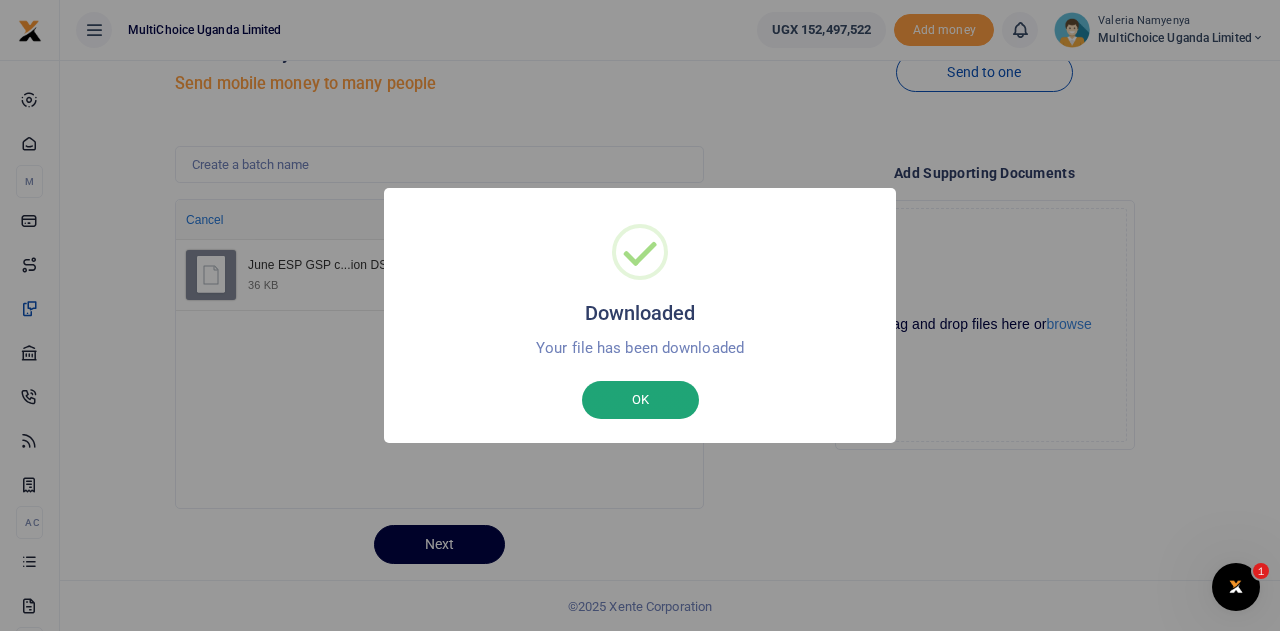 click on "OK" at bounding box center [640, 400] 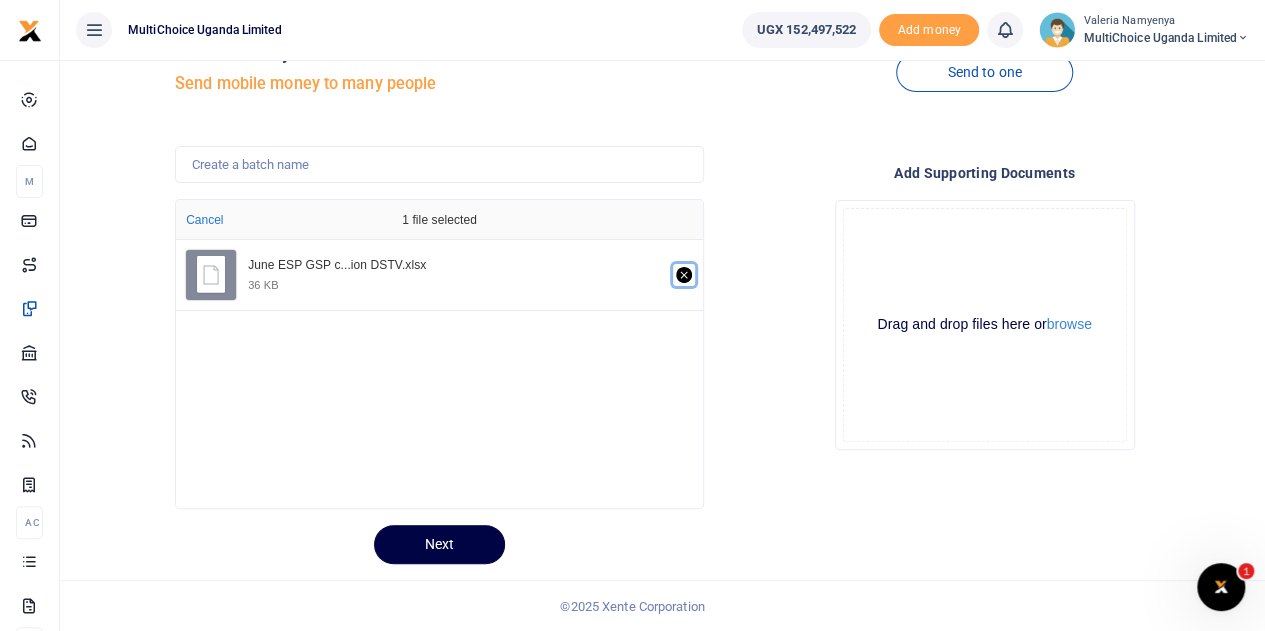 click 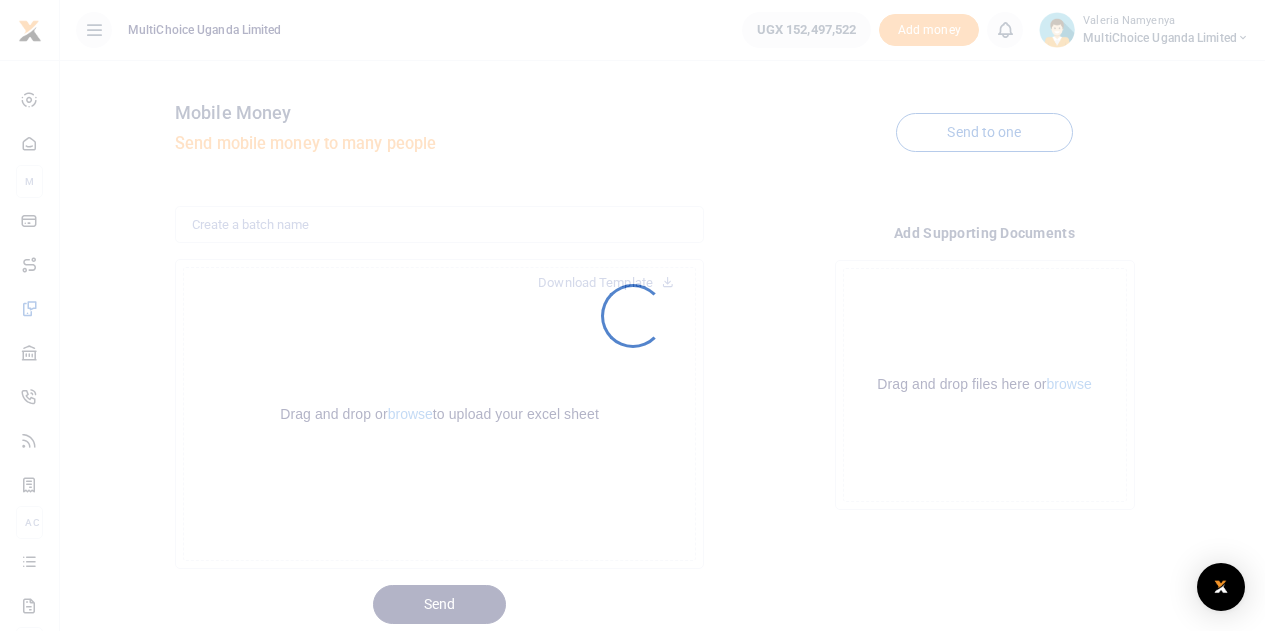 scroll, scrollTop: 0, scrollLeft: 0, axis: both 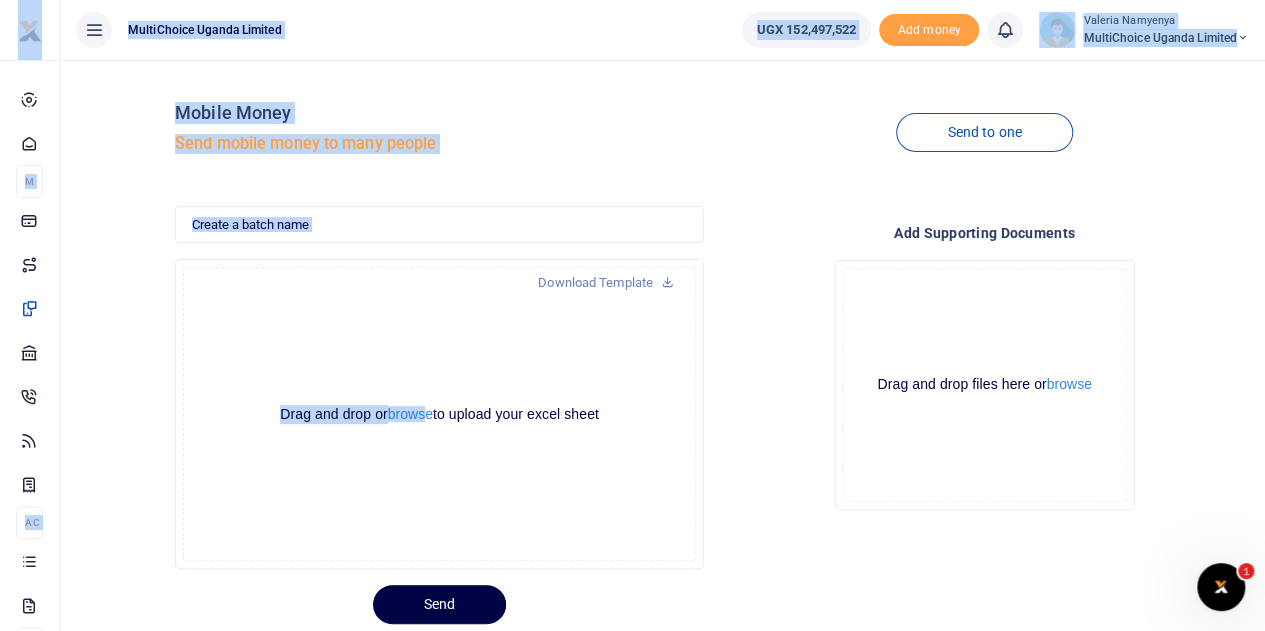 click on "Drag and drop or  browse  to upload your excel sheet Powered by  Uppy" 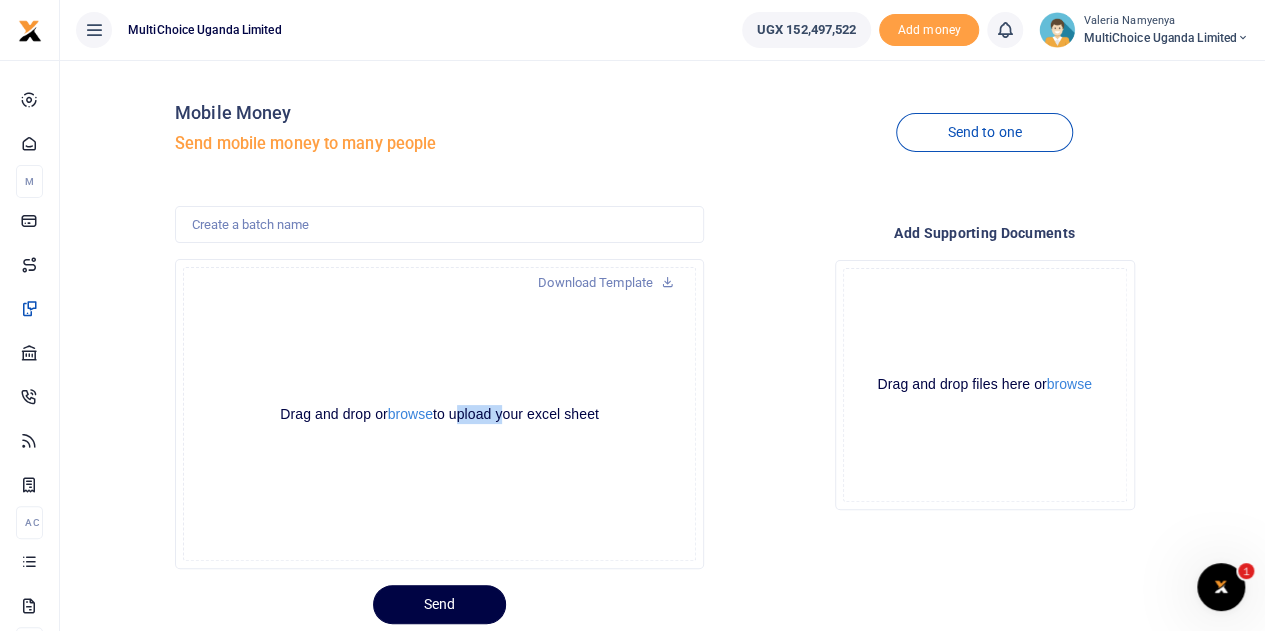 click on "Drag and drop or  browse  to upload your excel sheet Powered by  Uppy" 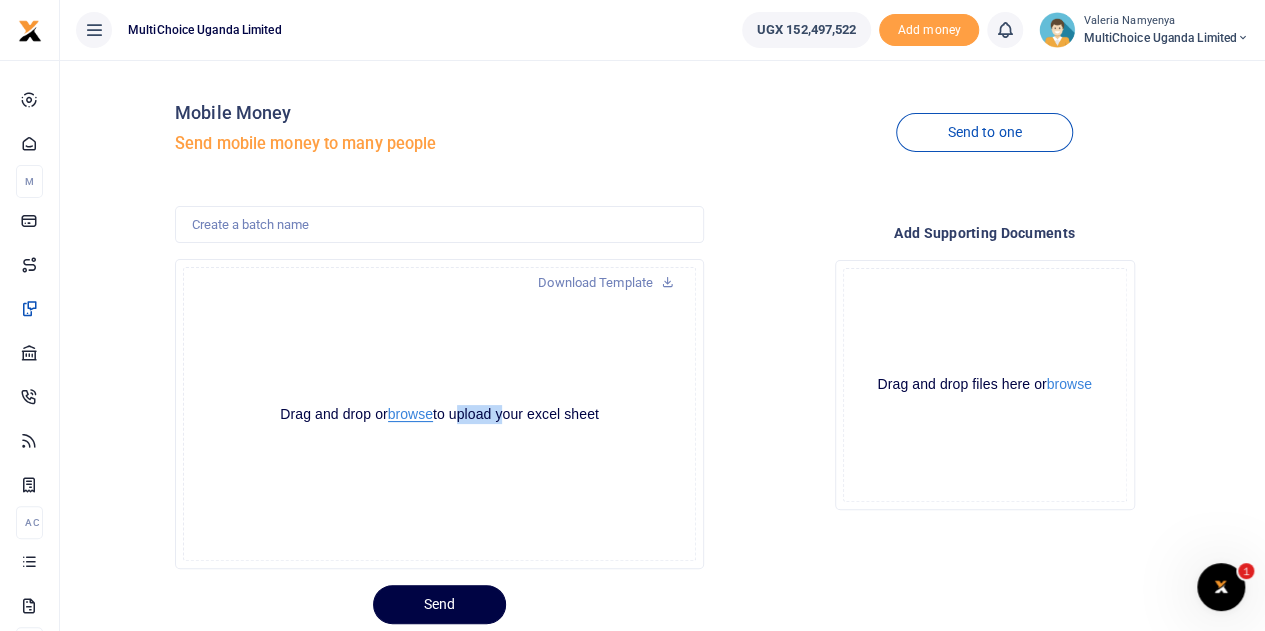 click on "browse" at bounding box center [410, 414] 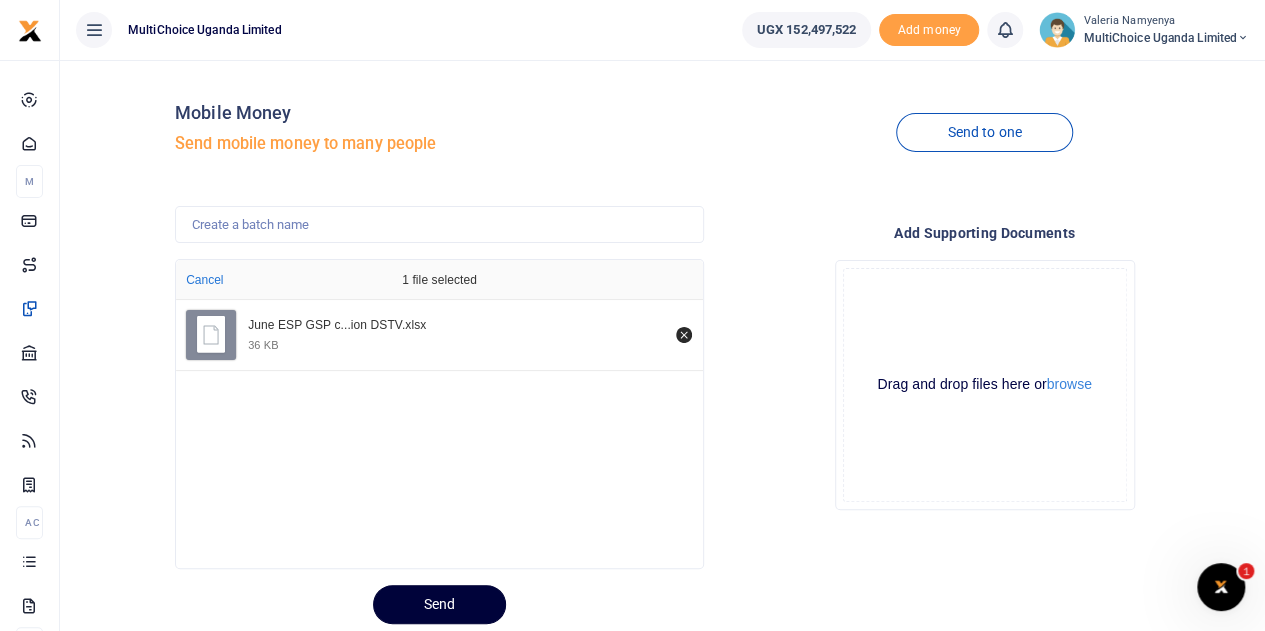 click on "Send" at bounding box center [439, 604] 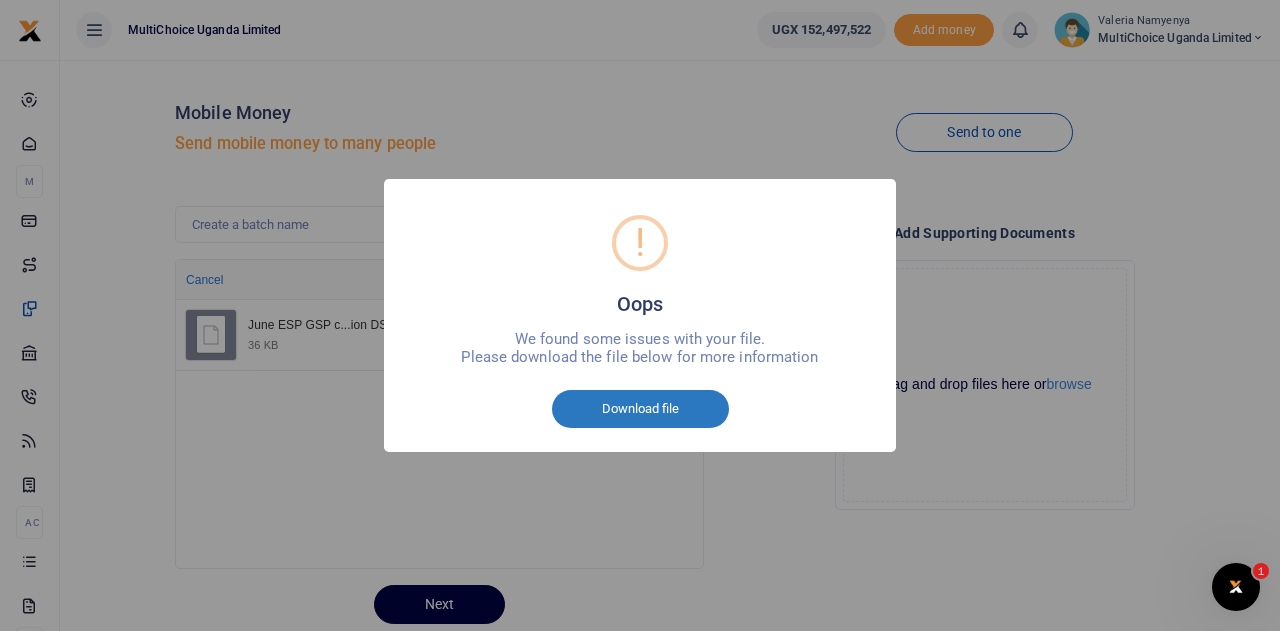 click on "Download file" at bounding box center (640, 409) 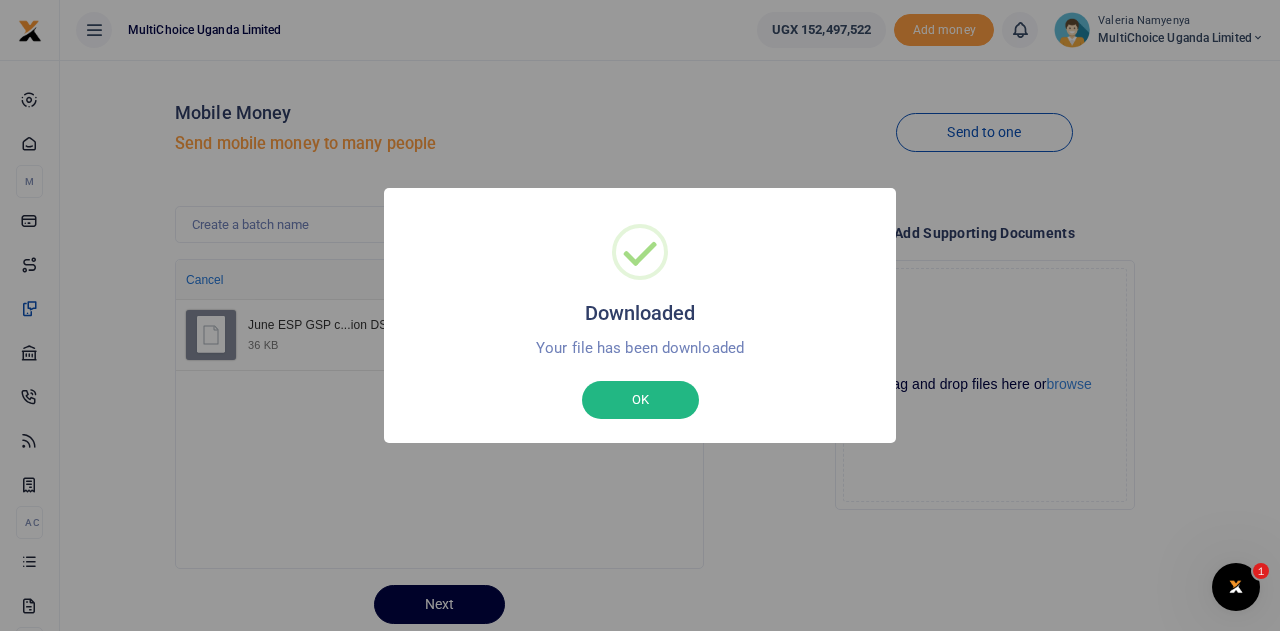 click on "OK" at bounding box center [640, 400] 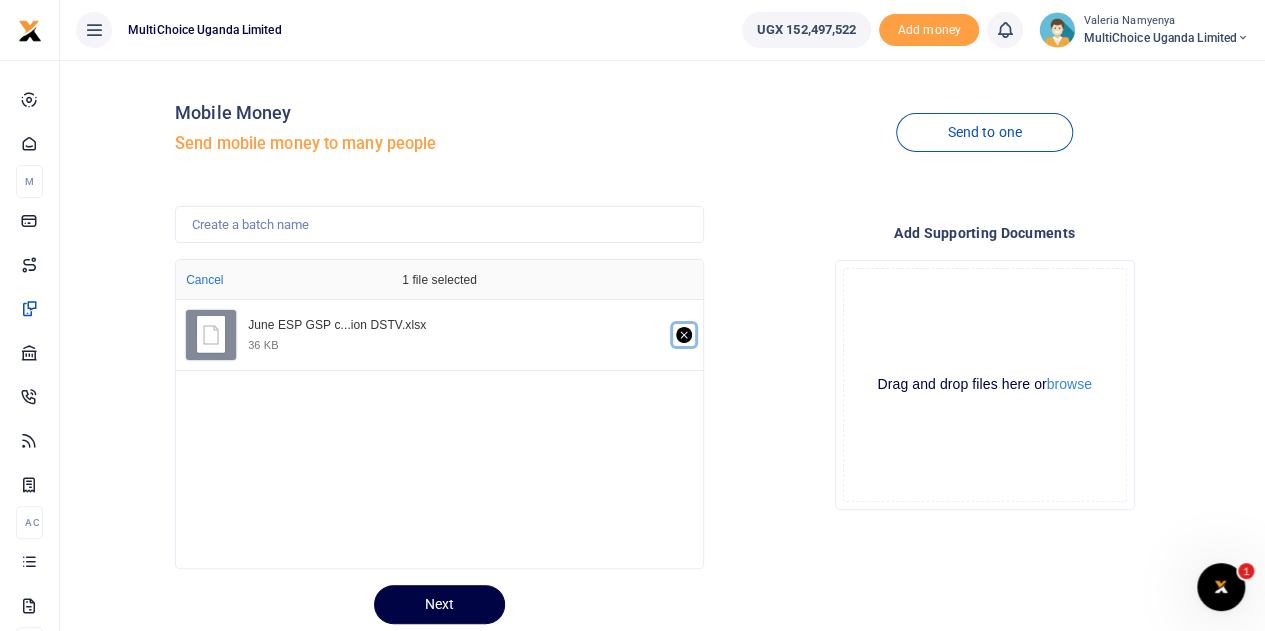 click 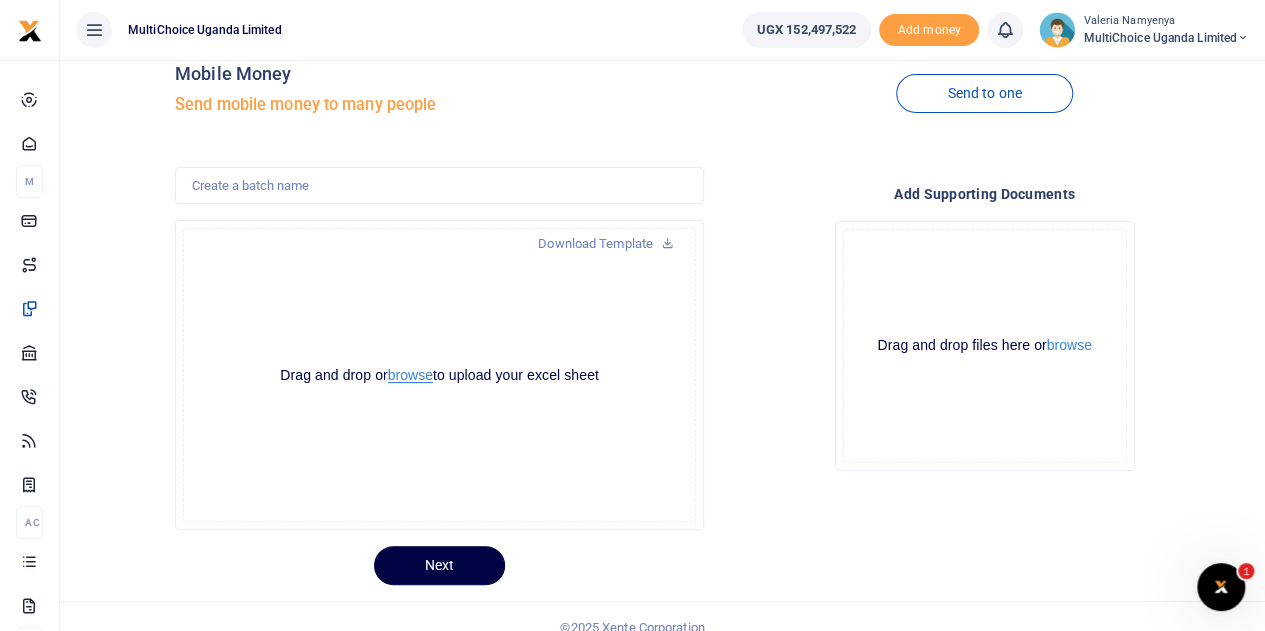scroll, scrollTop: 60, scrollLeft: 0, axis: vertical 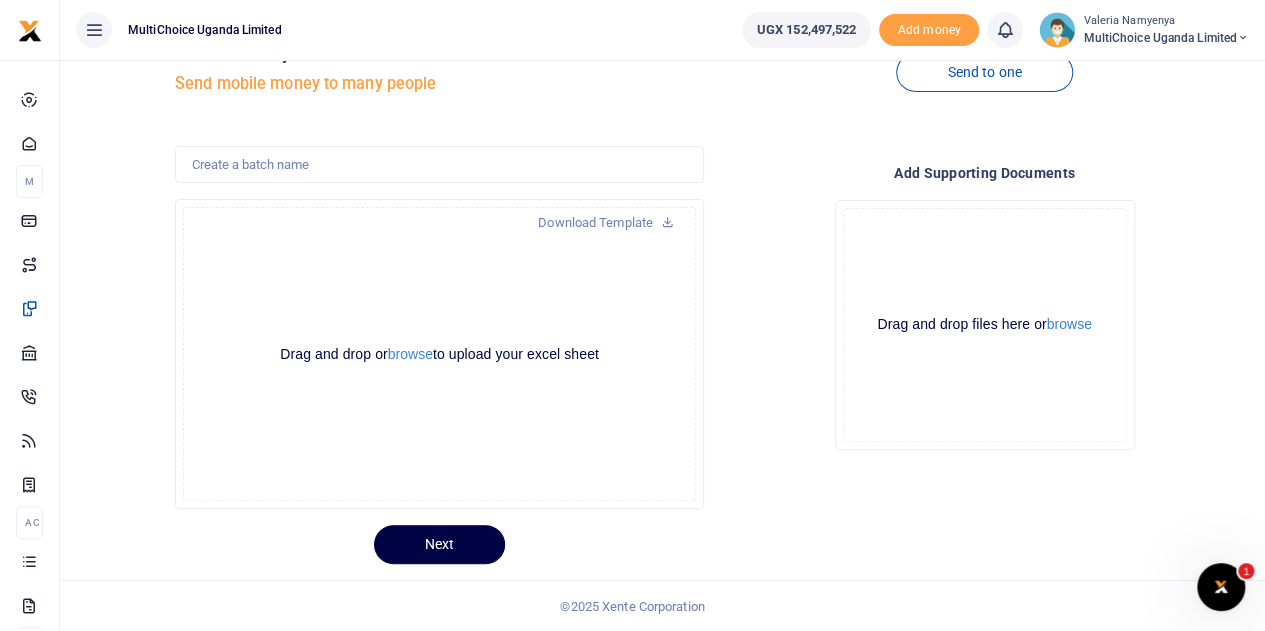 click on "Drag and drop or  browse  to upload your excel sheet Powered by  Uppy" 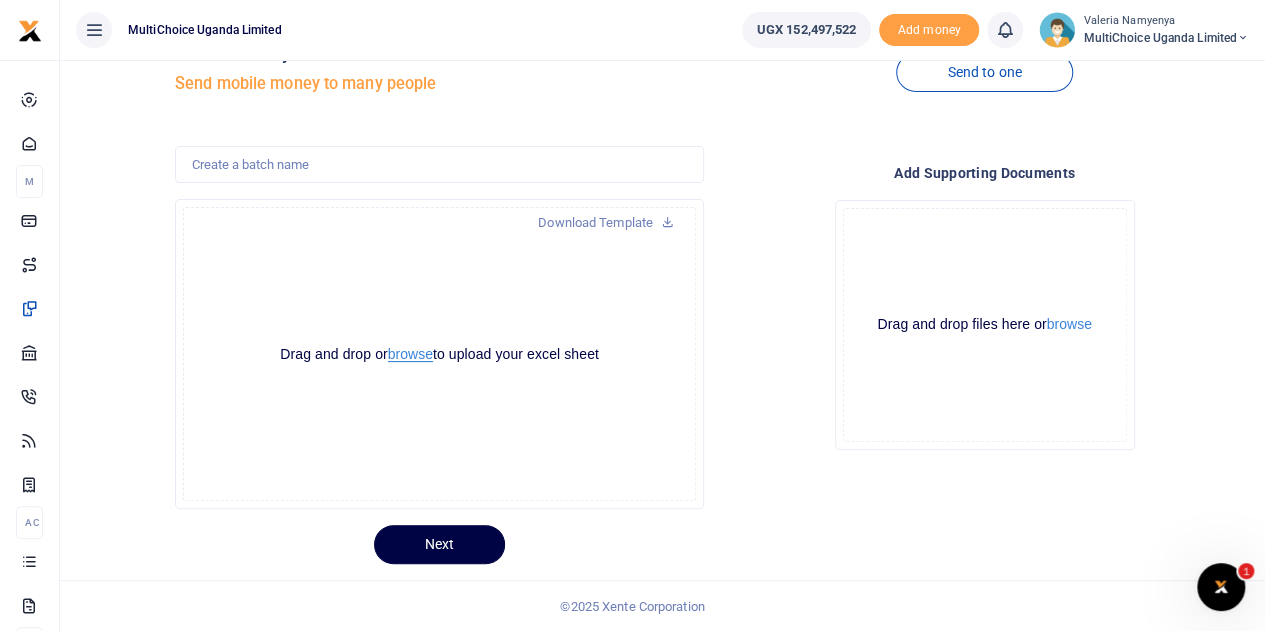 click on "browse" at bounding box center [410, 354] 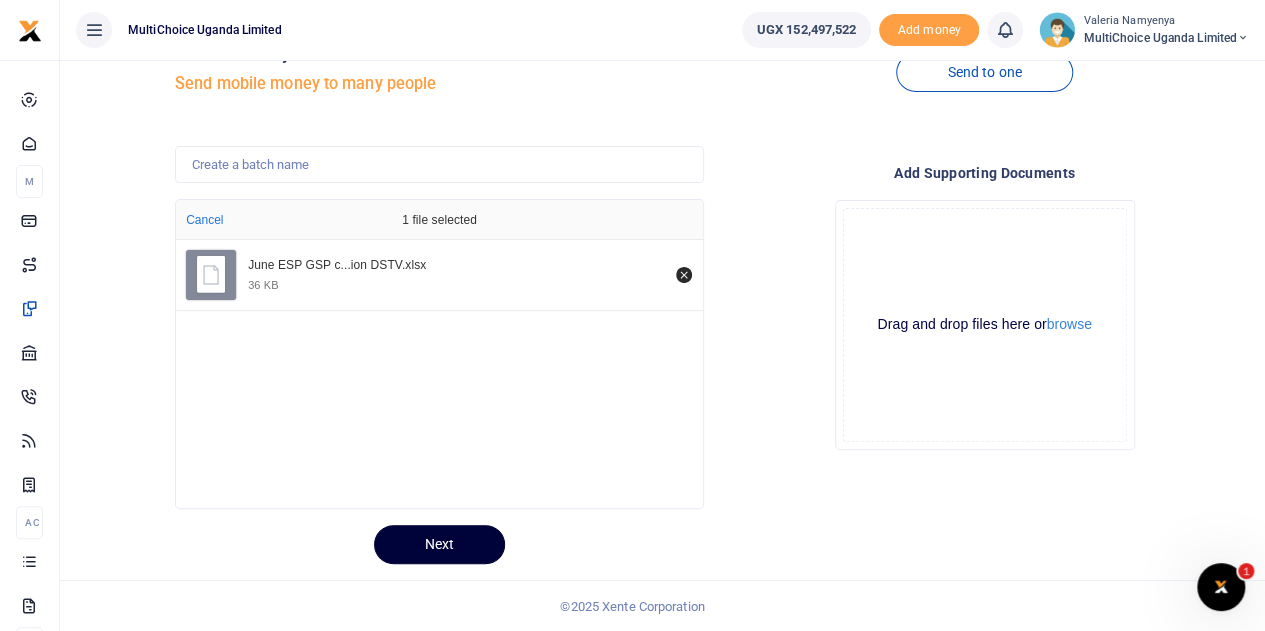 click on "Next" at bounding box center (439, 544) 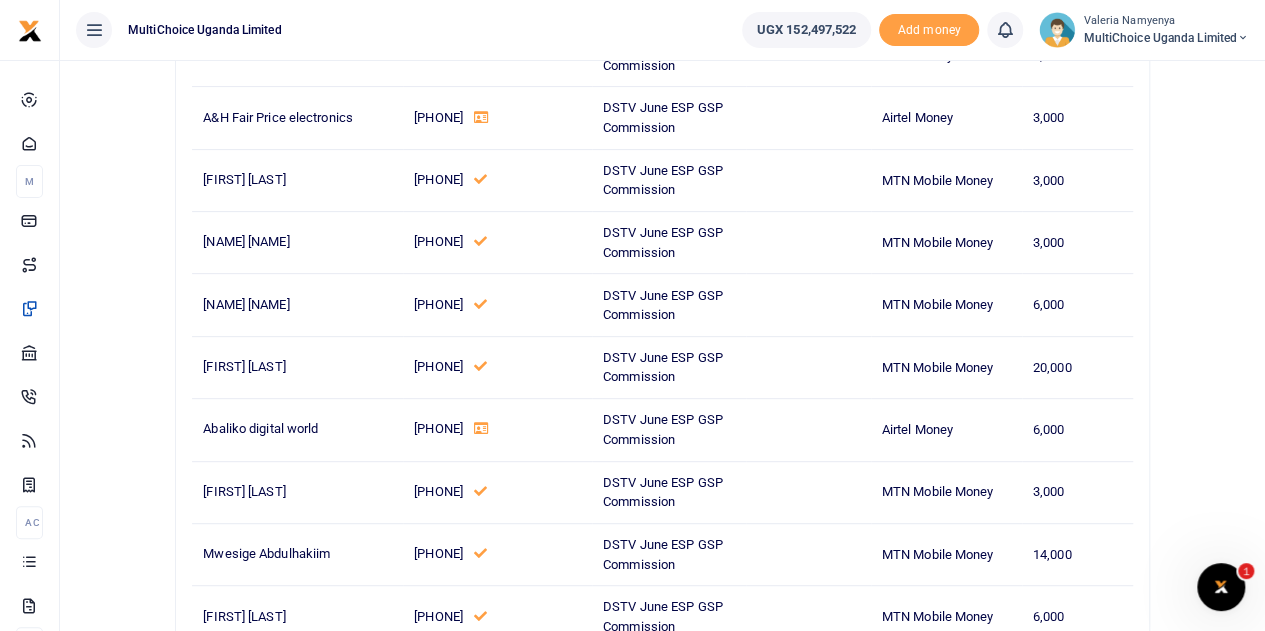 scroll, scrollTop: 0, scrollLeft: 0, axis: both 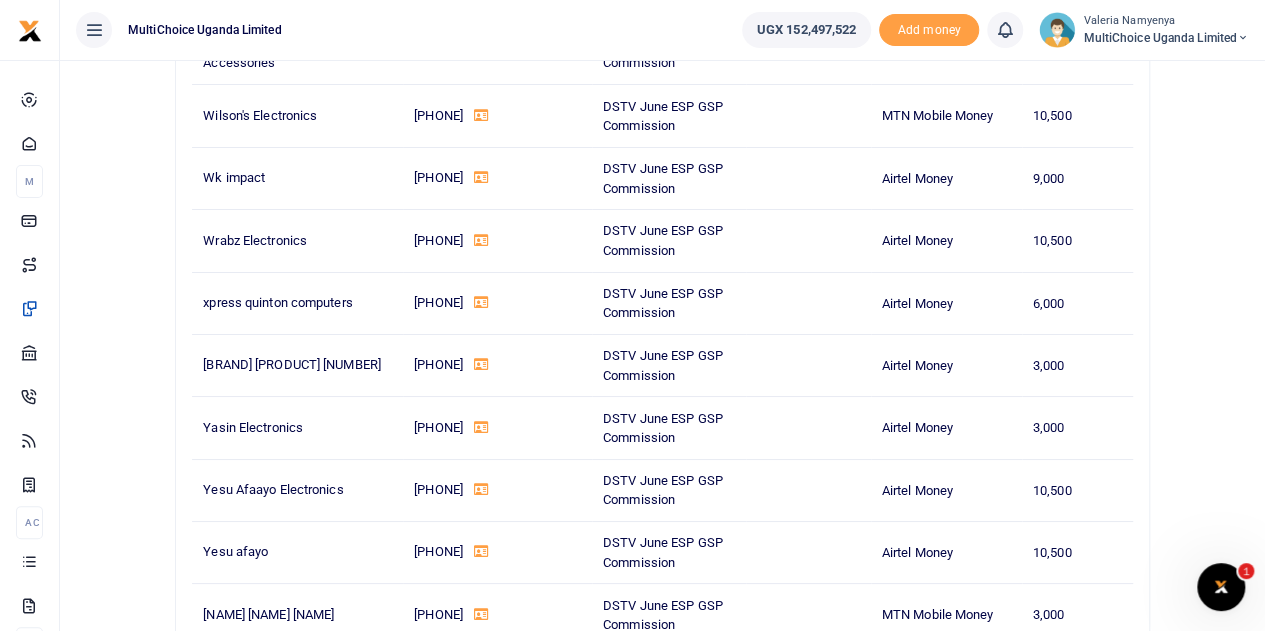 click on "Confirm and Send" at bounding box center (662, 917) 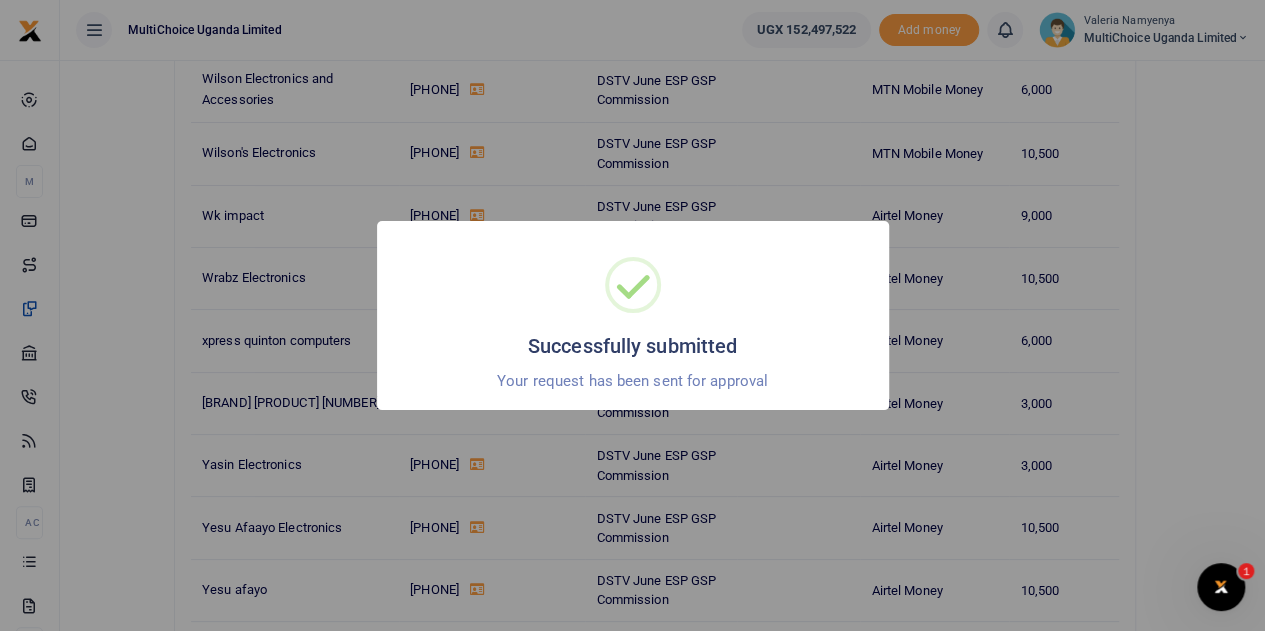 scroll, scrollTop: 41507, scrollLeft: 0, axis: vertical 